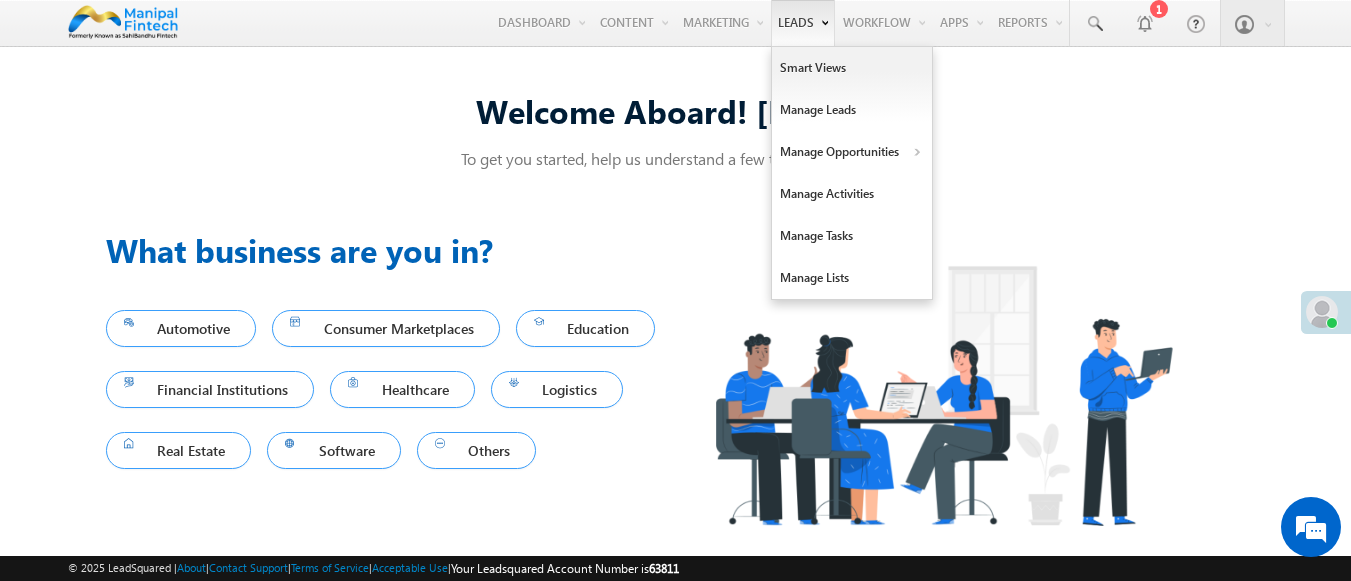 scroll, scrollTop: 13, scrollLeft: 0, axis: vertical 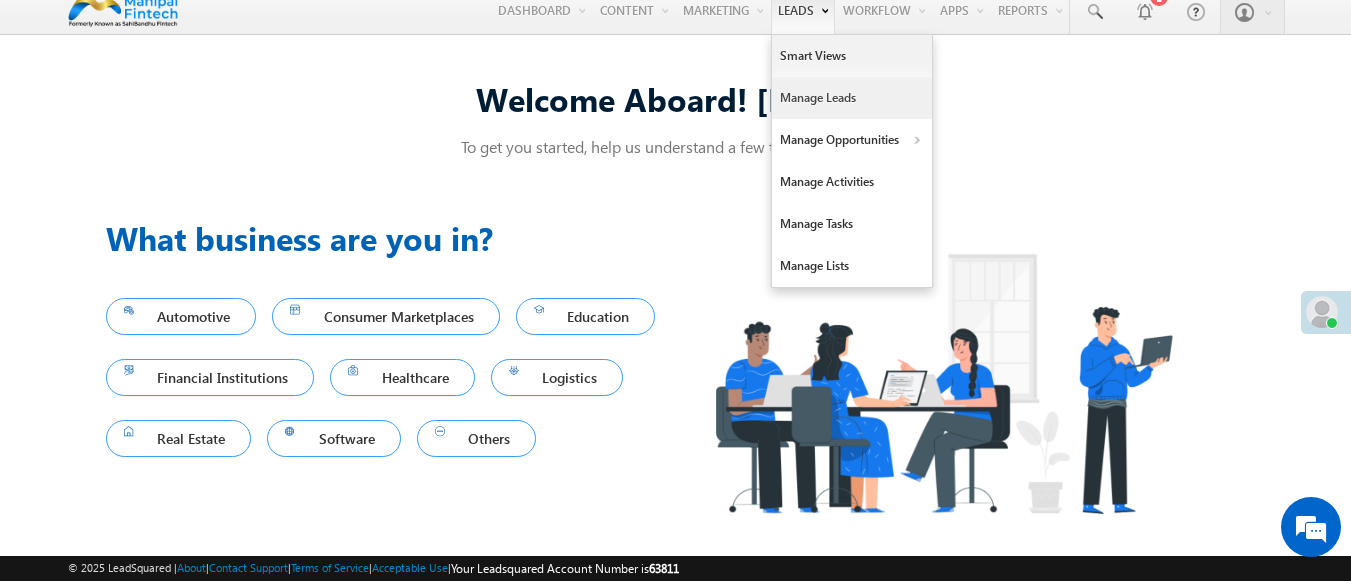 click on "Manage Leads" at bounding box center [852, 98] 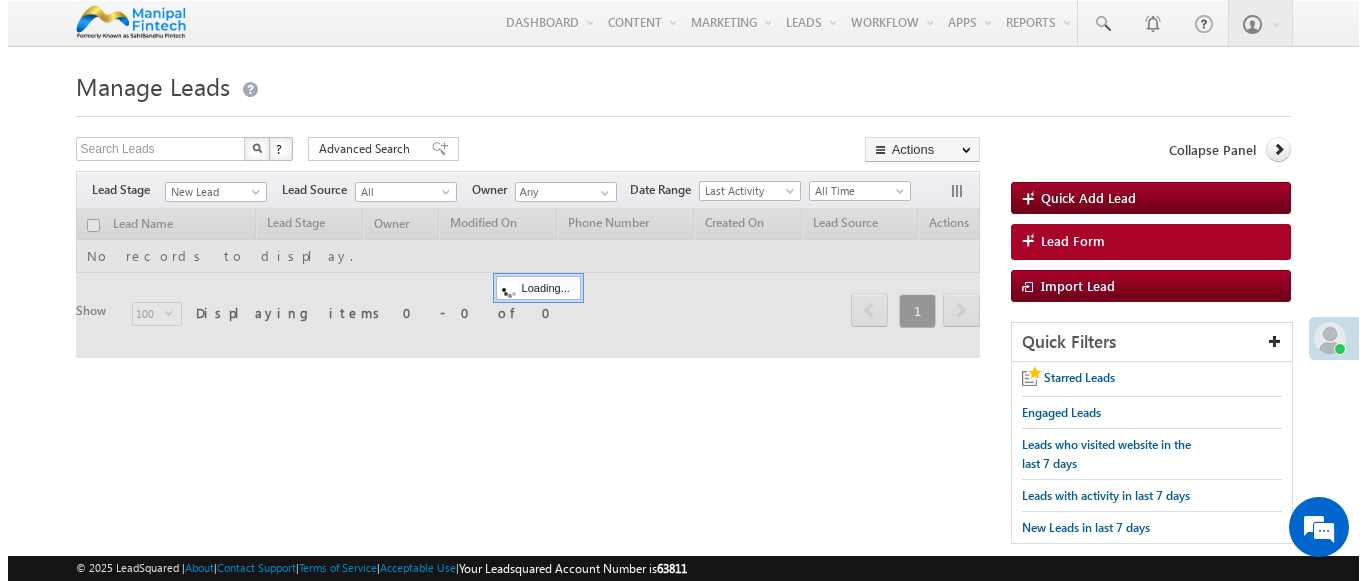 scroll, scrollTop: 0, scrollLeft: 0, axis: both 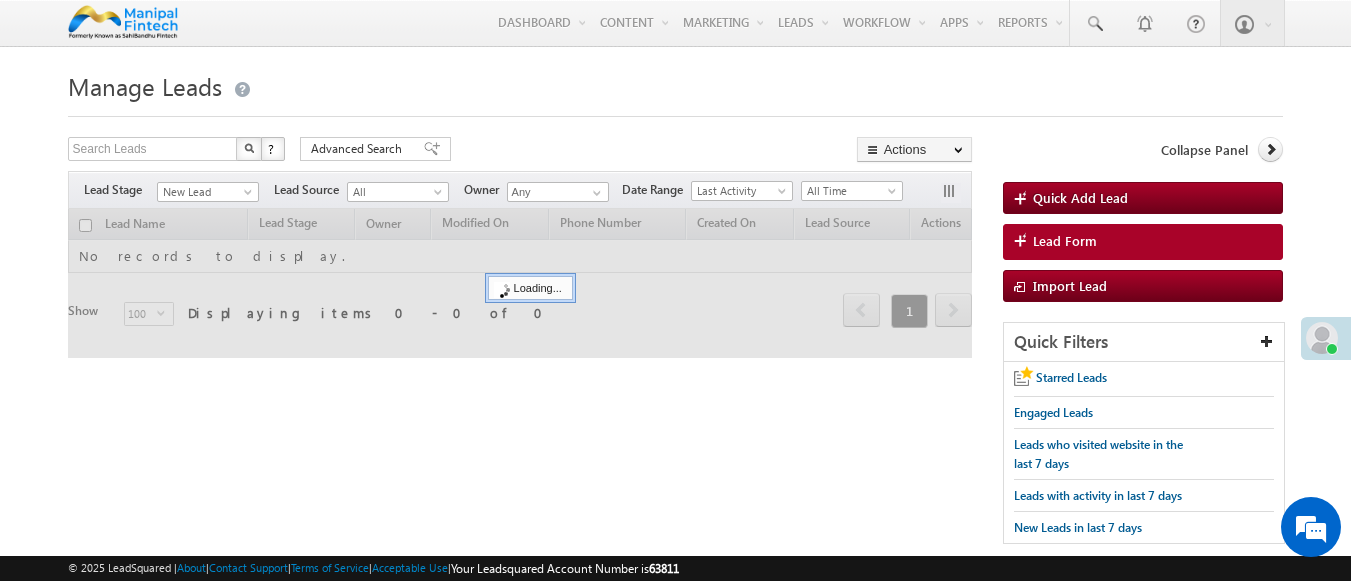 click on "Lead Form" at bounding box center [1065, 241] 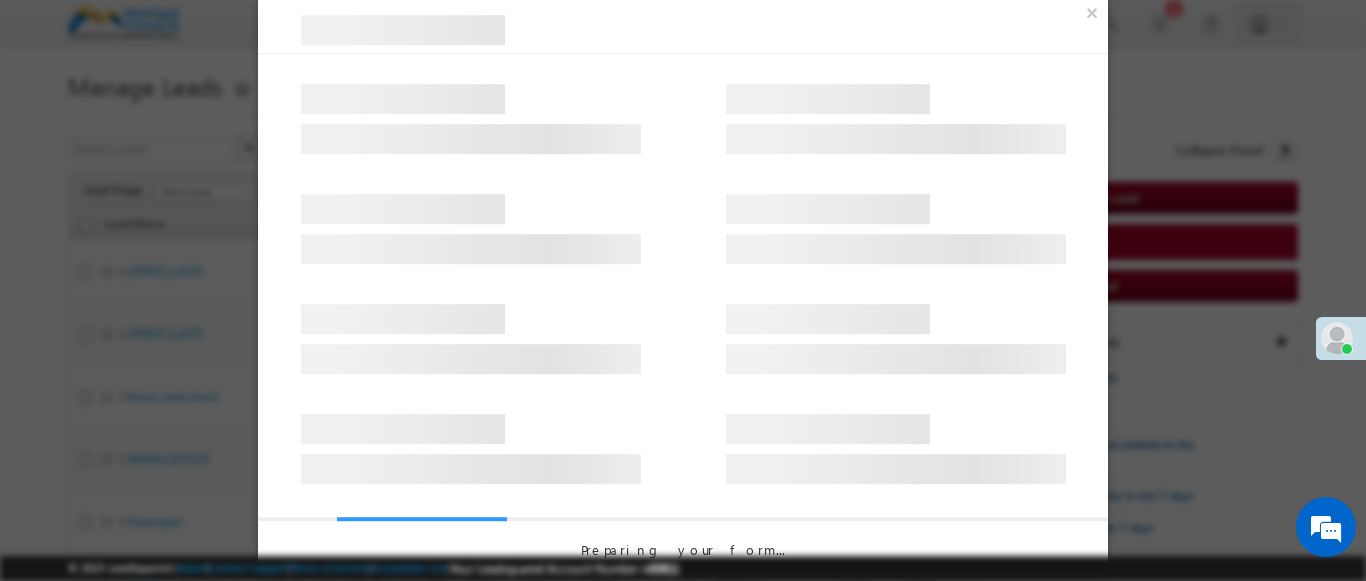 scroll, scrollTop: 0, scrollLeft: 0, axis: both 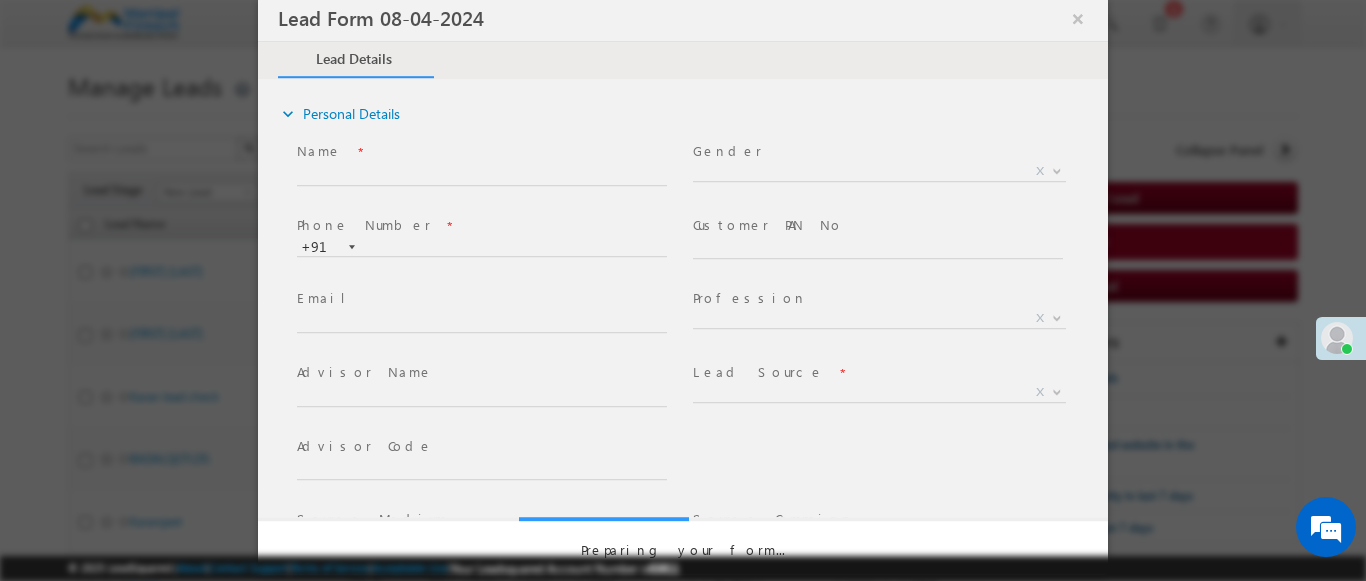select on "Open" 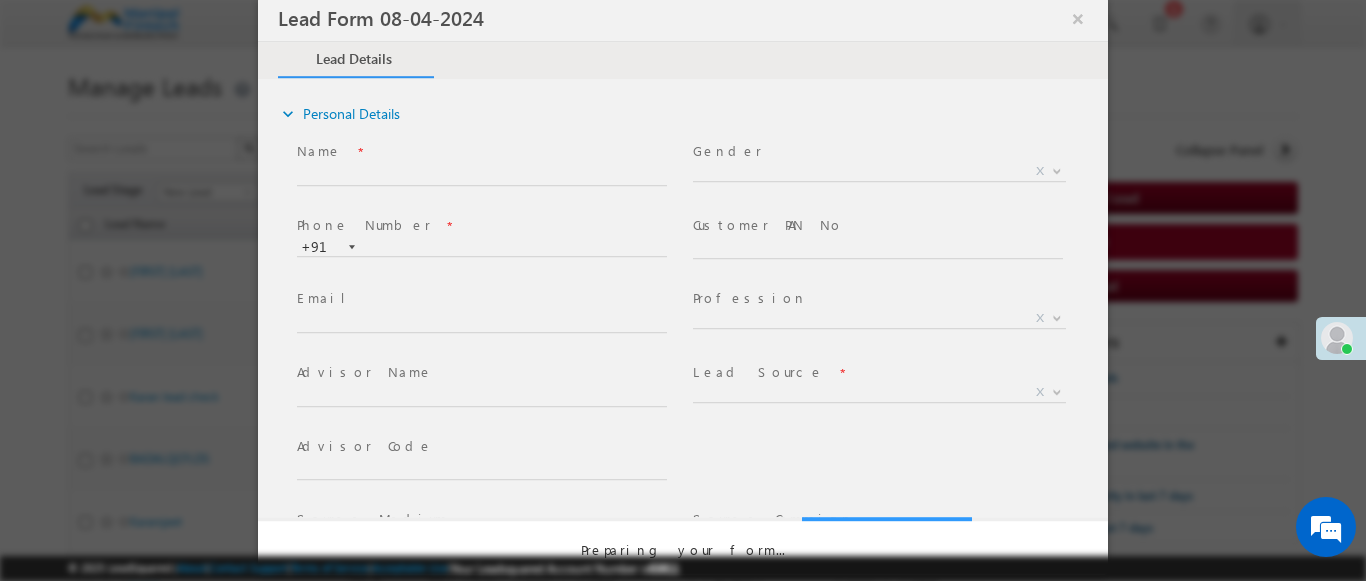 select on "Prospecting" 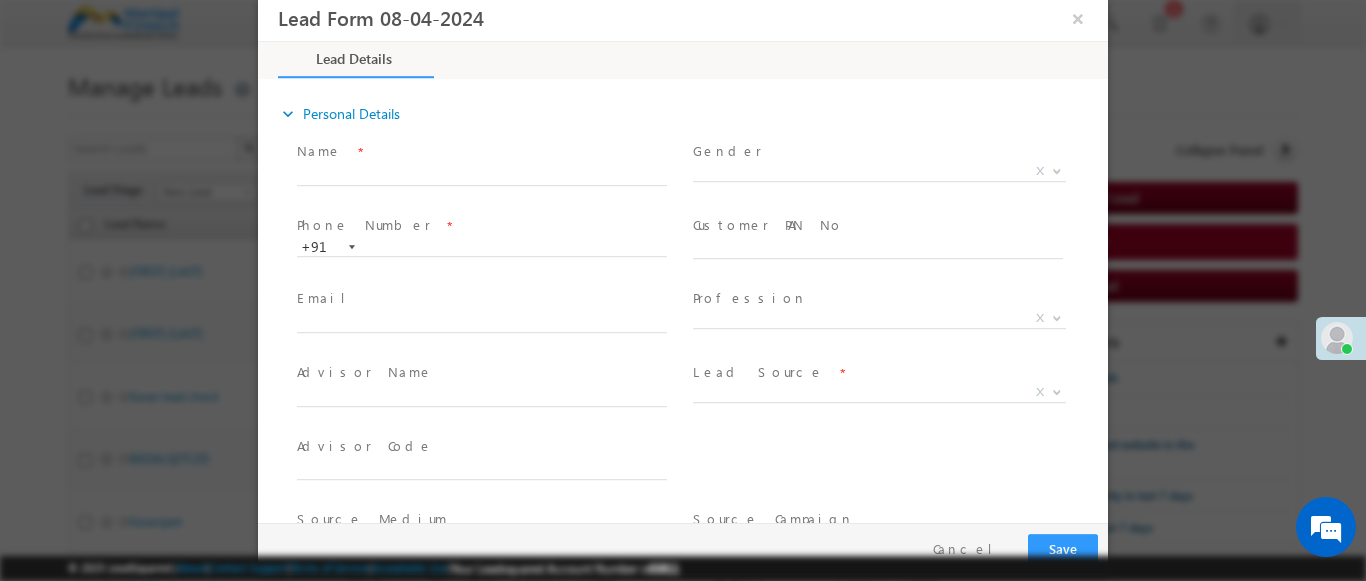 type on "6246" 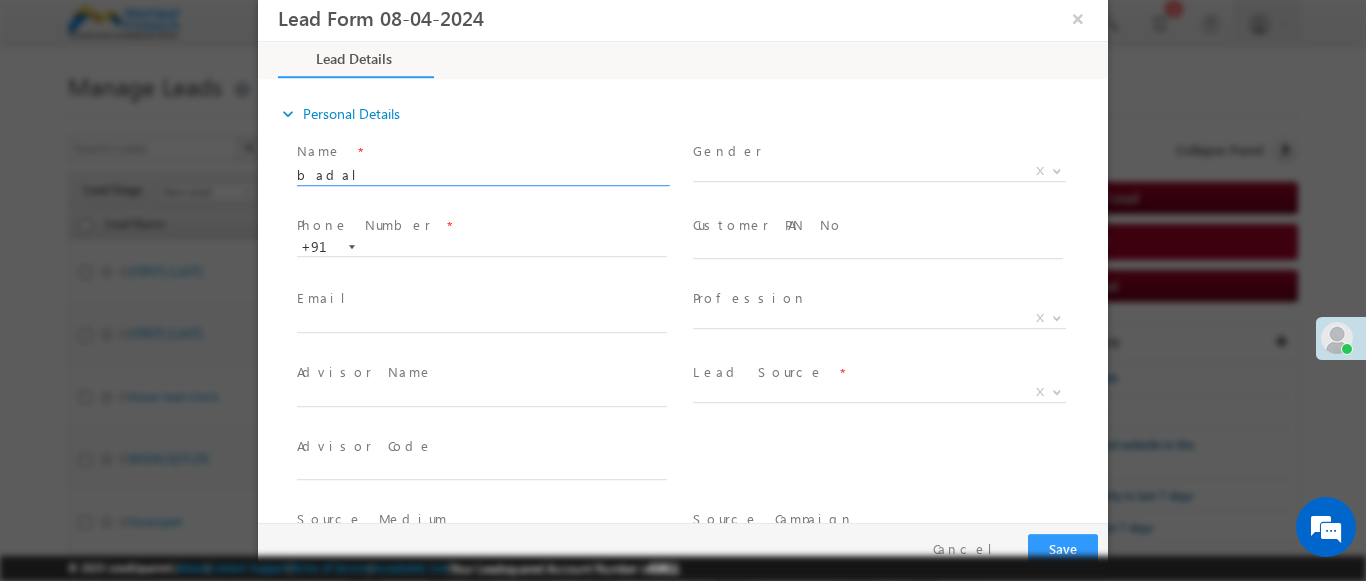 type on "badal" 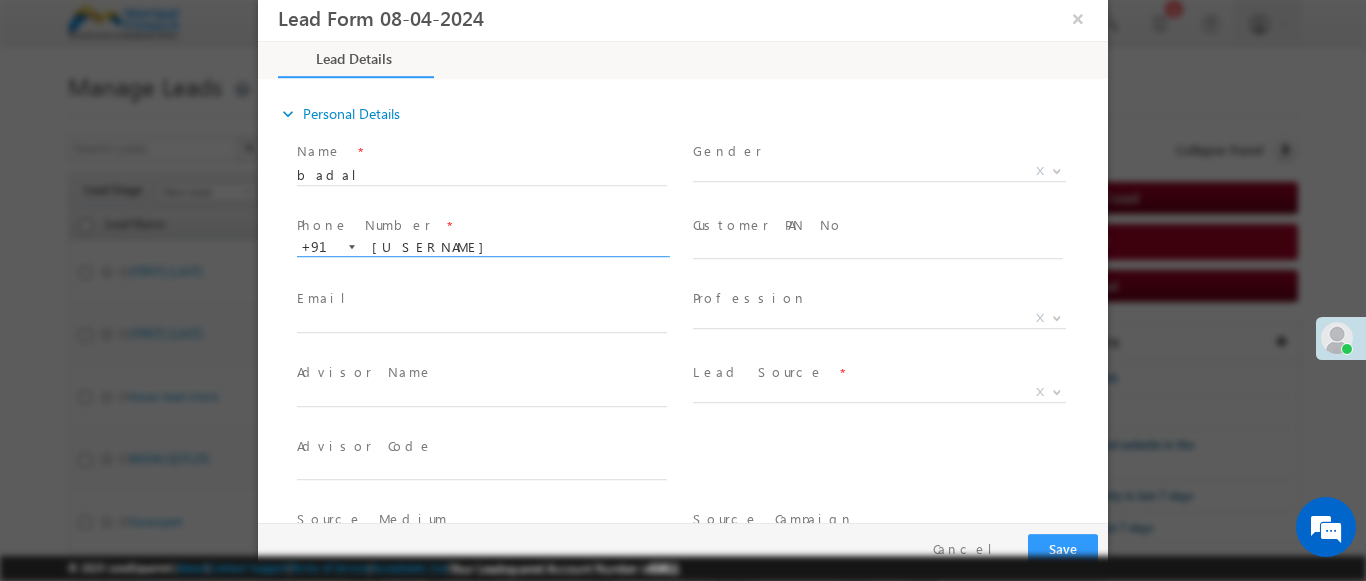 type on "[PHONE]" 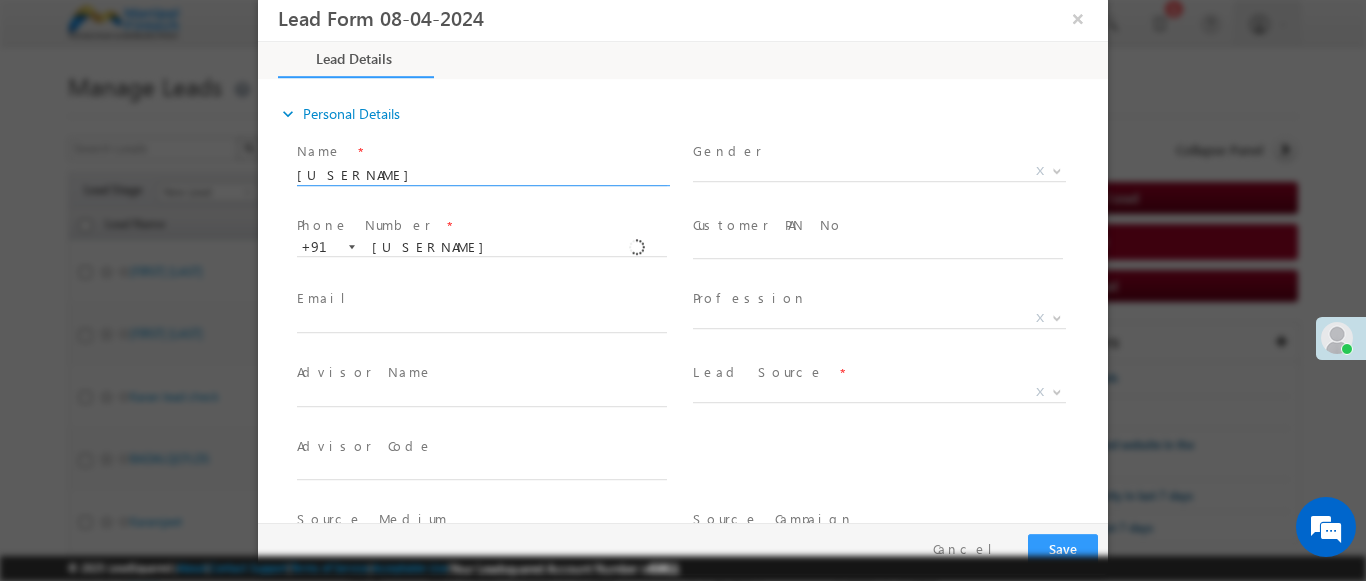 type on "badal9810037502" 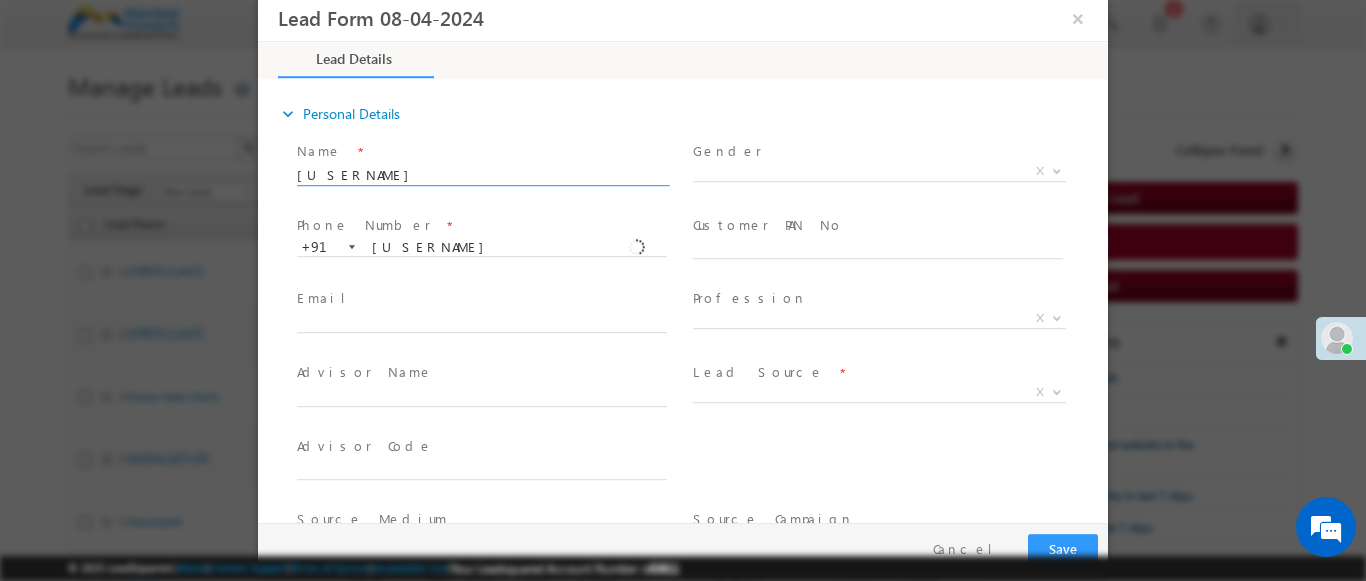 click at bounding box center (1057, 391) 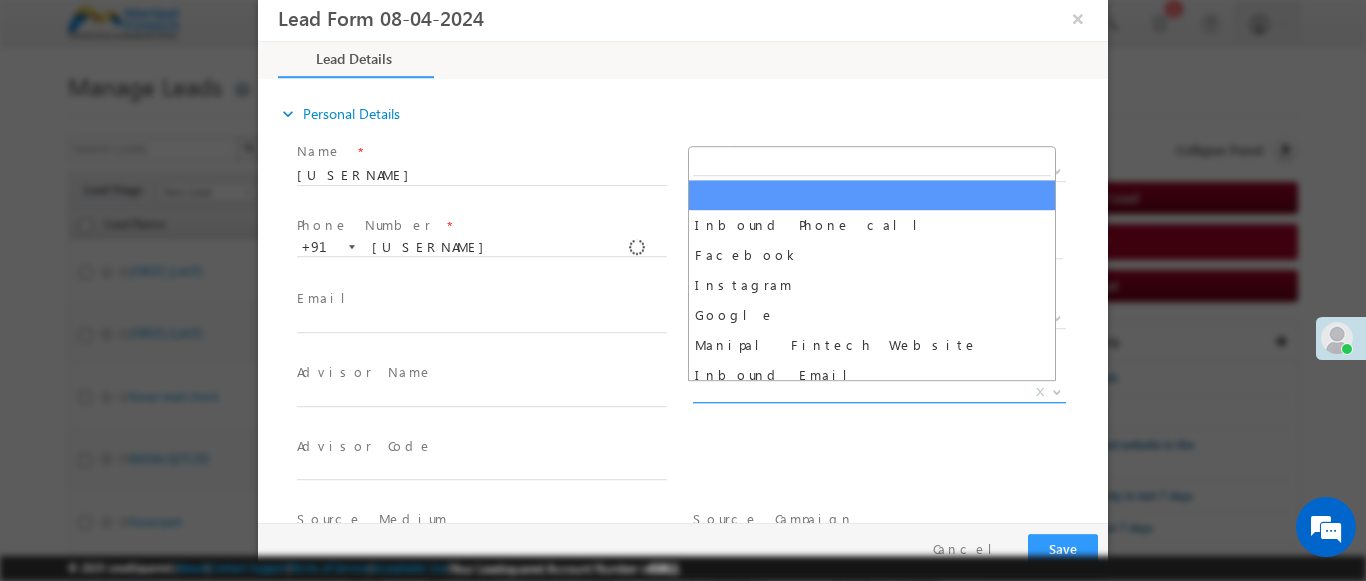 scroll, scrollTop: 1570, scrollLeft: 0, axis: vertical 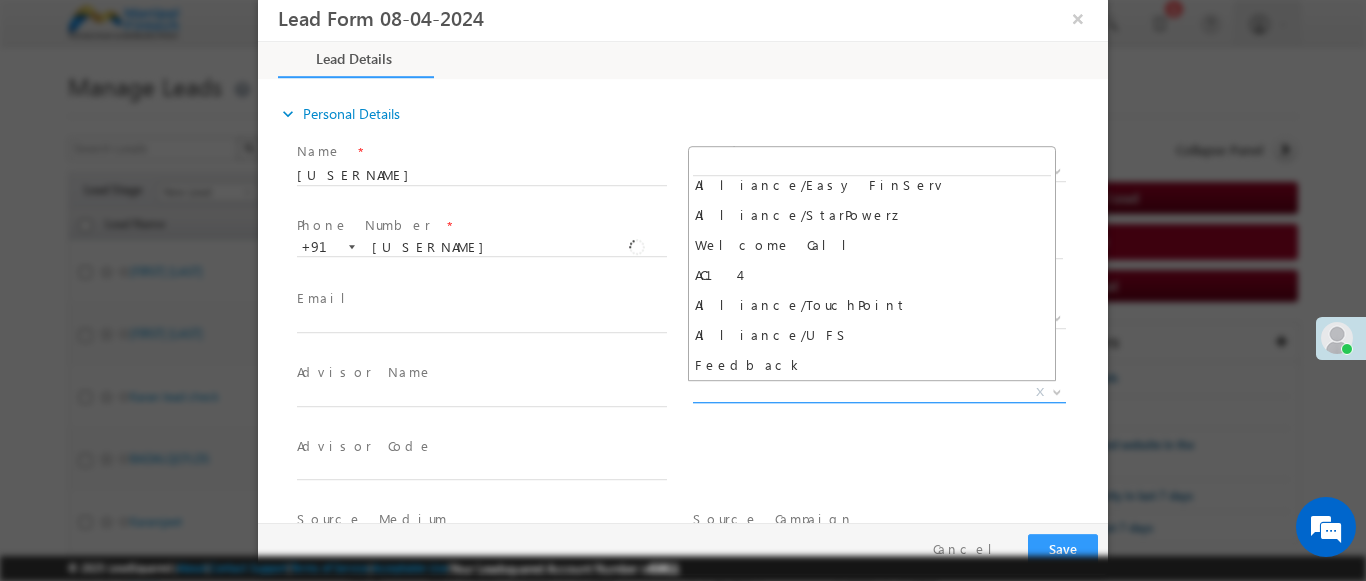 select on "Feedback" 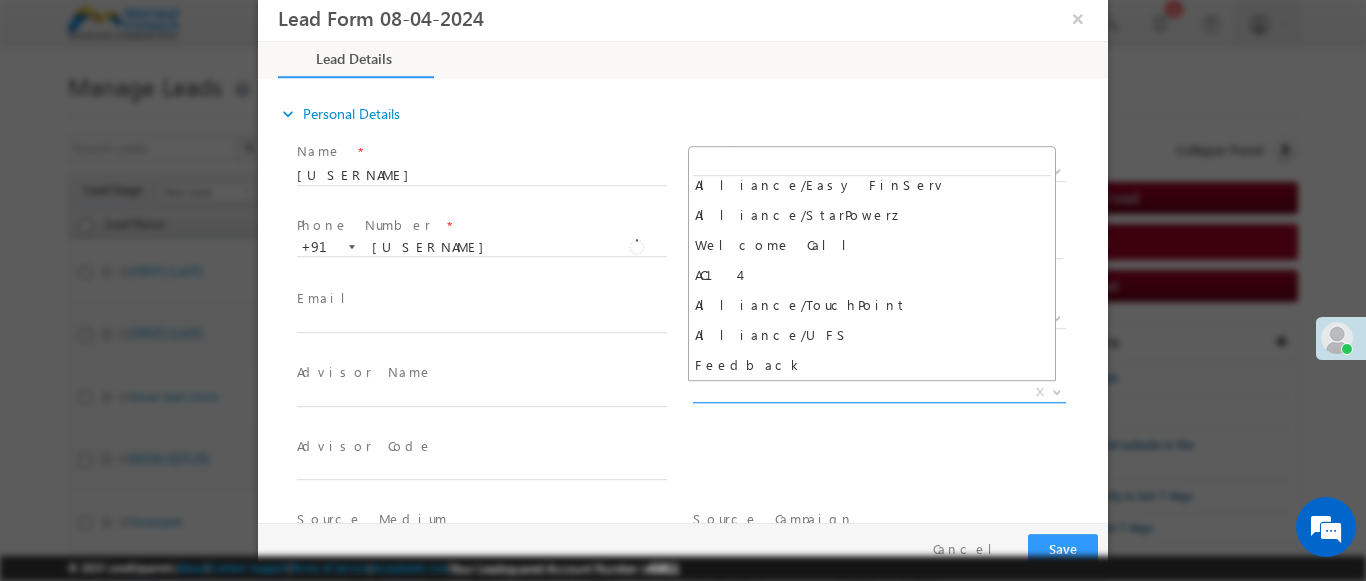 type on "badal9810037502- Feedback" 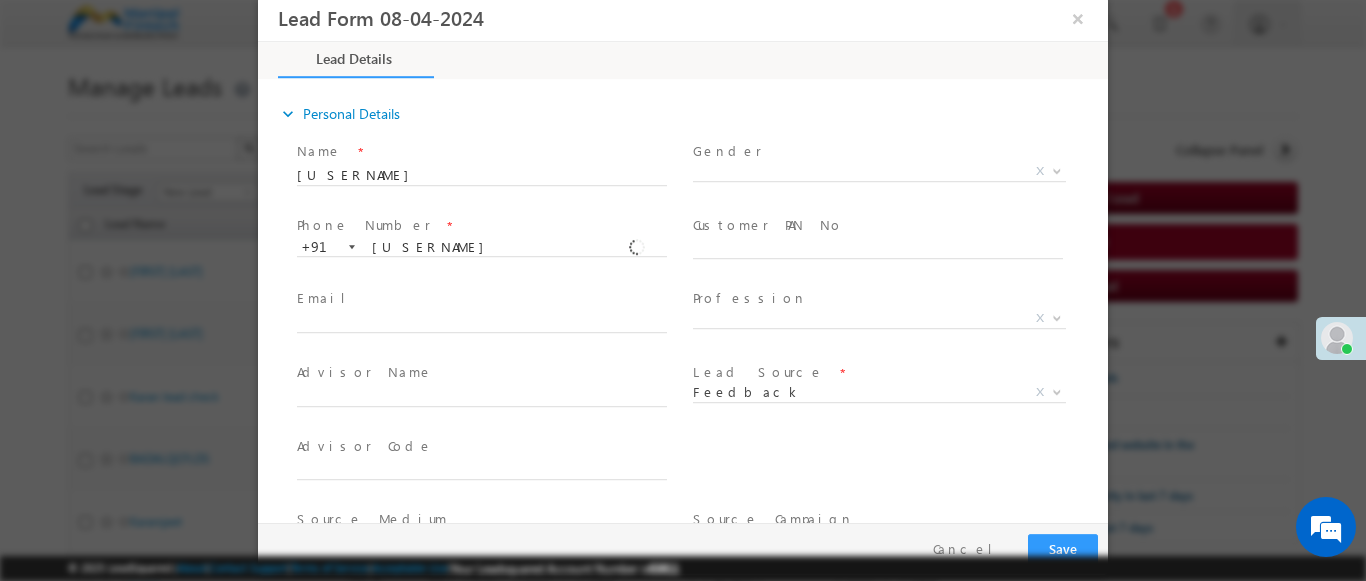 scroll, scrollTop: 315, scrollLeft: 0, axis: vertical 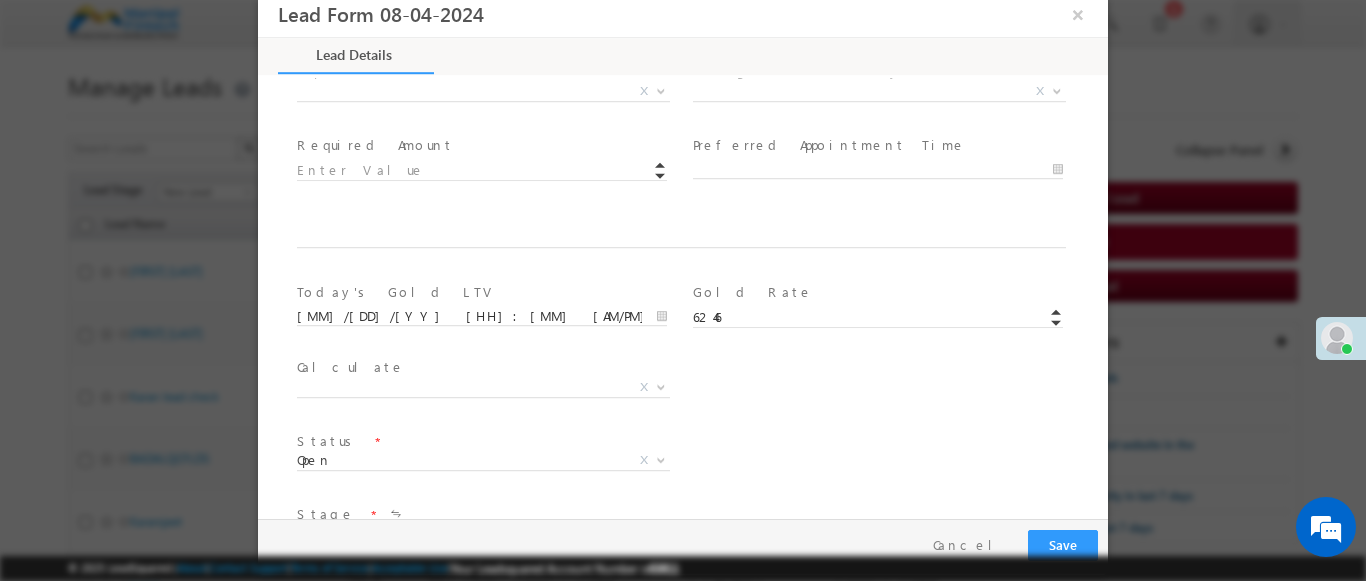 type on "600003" 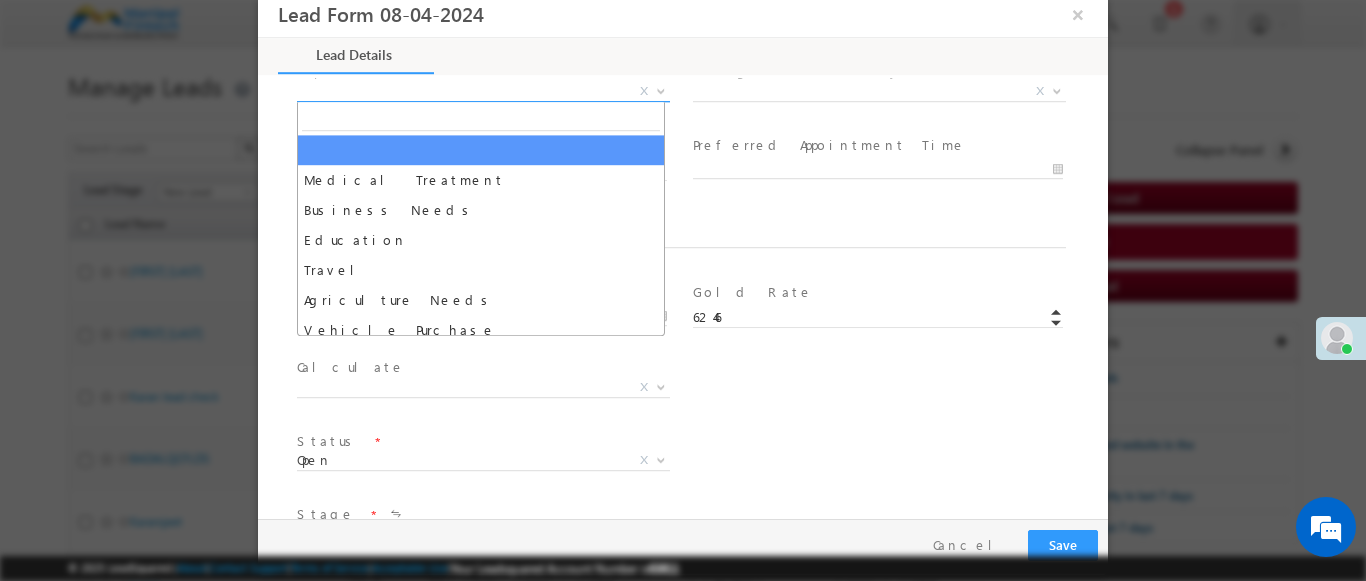 select on "Medical Treatment" 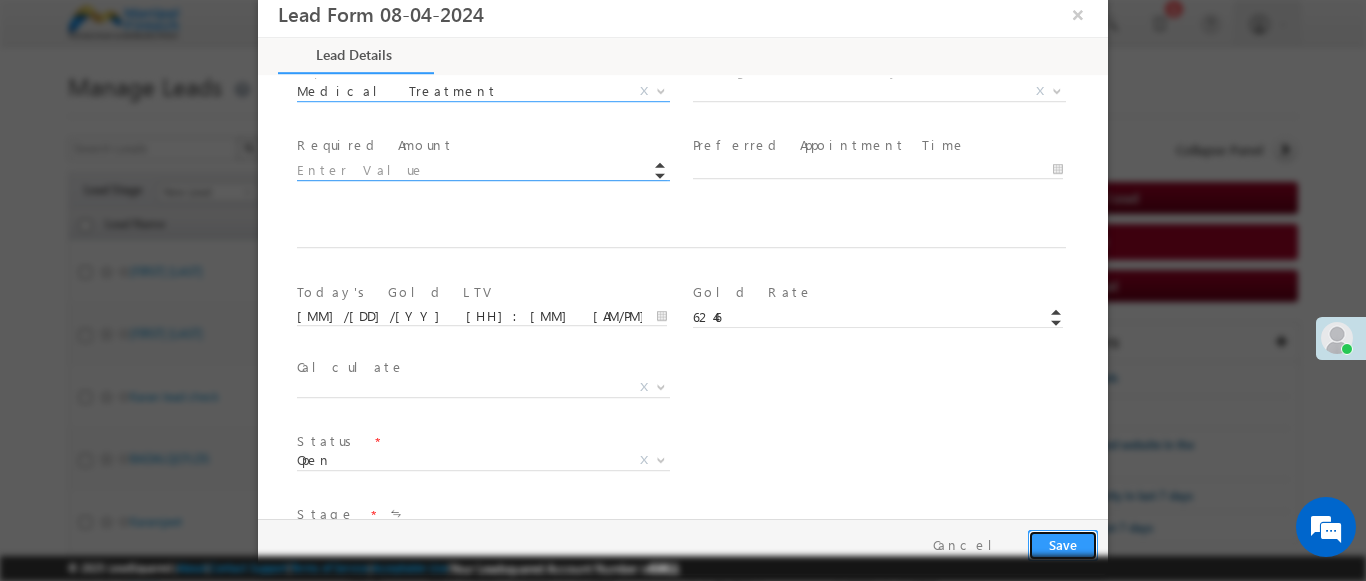 click on "Save" at bounding box center (1063, 545) 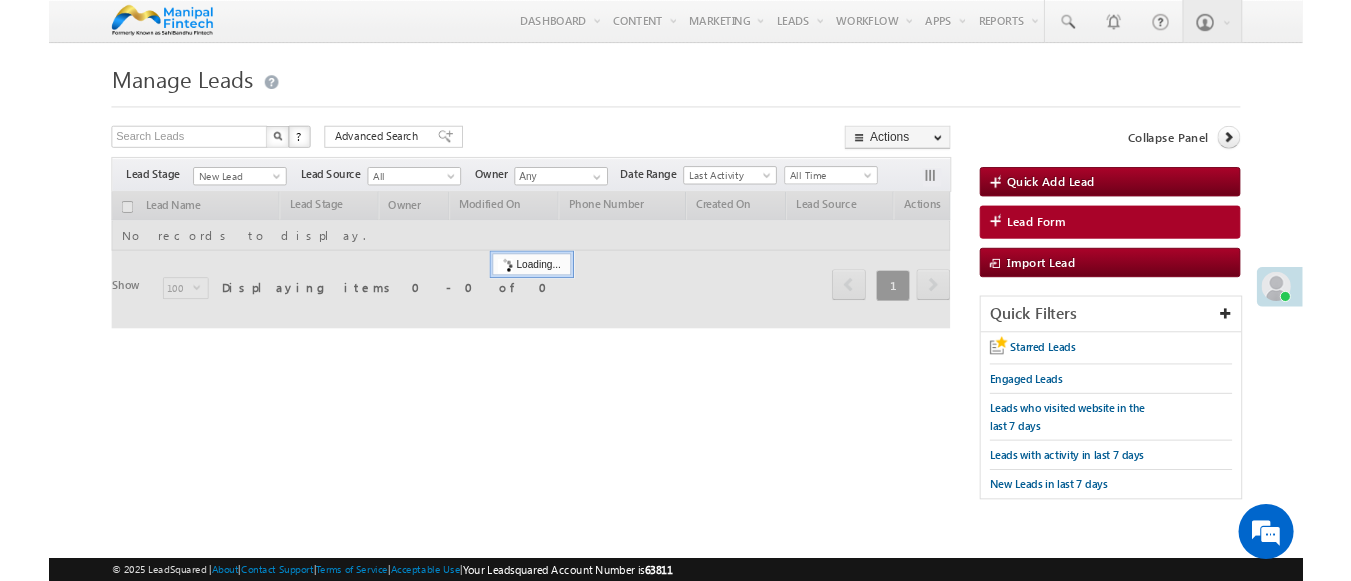 scroll, scrollTop: 0, scrollLeft: 0, axis: both 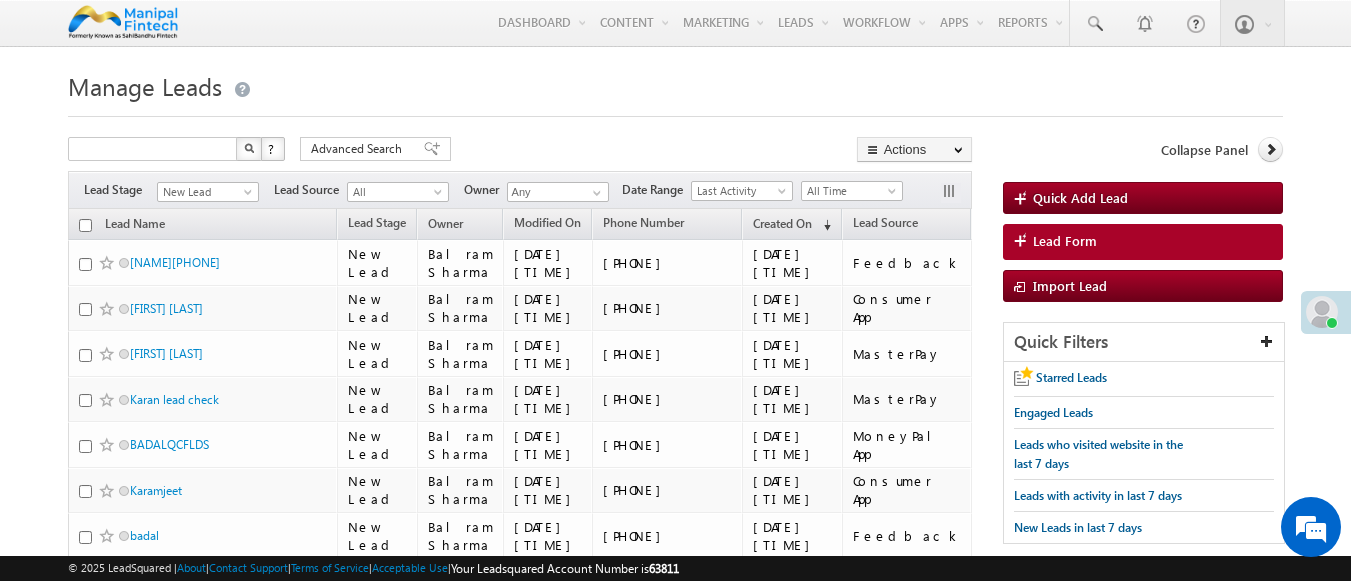 type on "Search Leads" 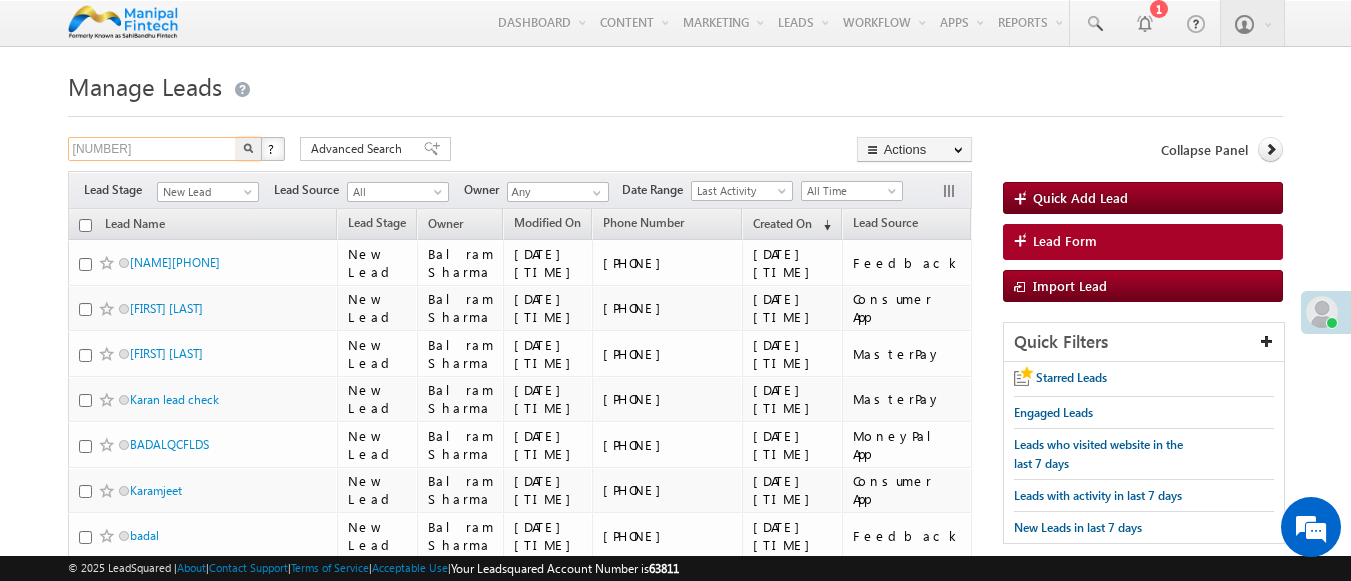 type on "[PHONE]" 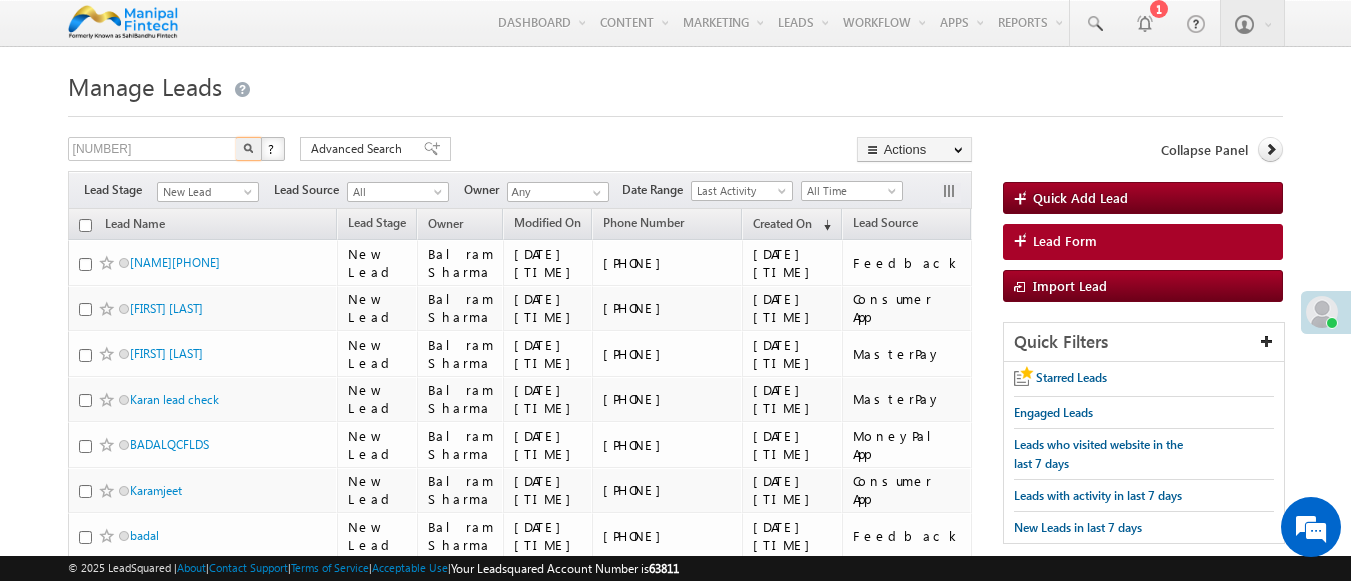 click at bounding box center (248, 148) 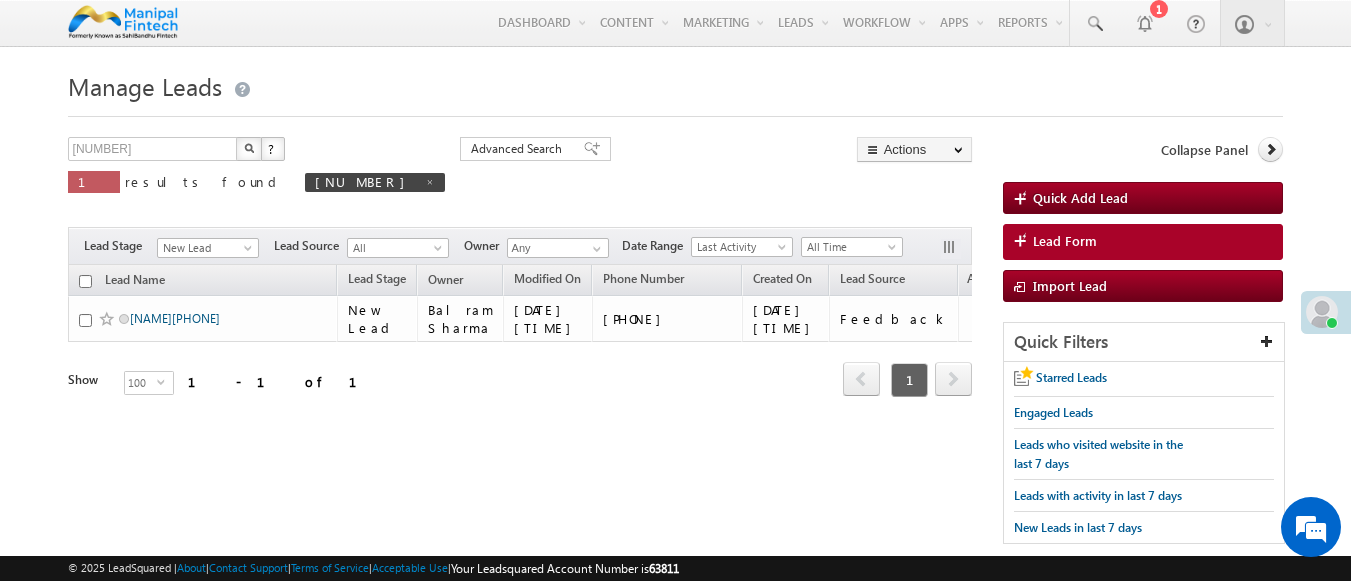 click on "badal9810037502" at bounding box center (175, 318) 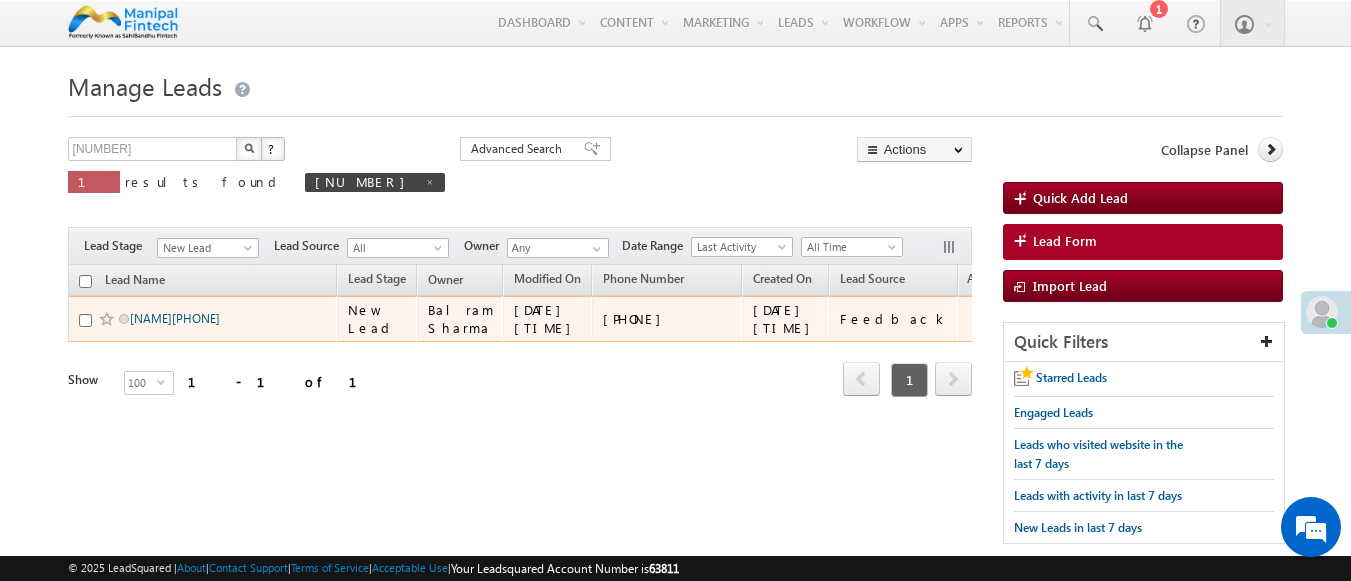 scroll, scrollTop: 0, scrollLeft: 0, axis: both 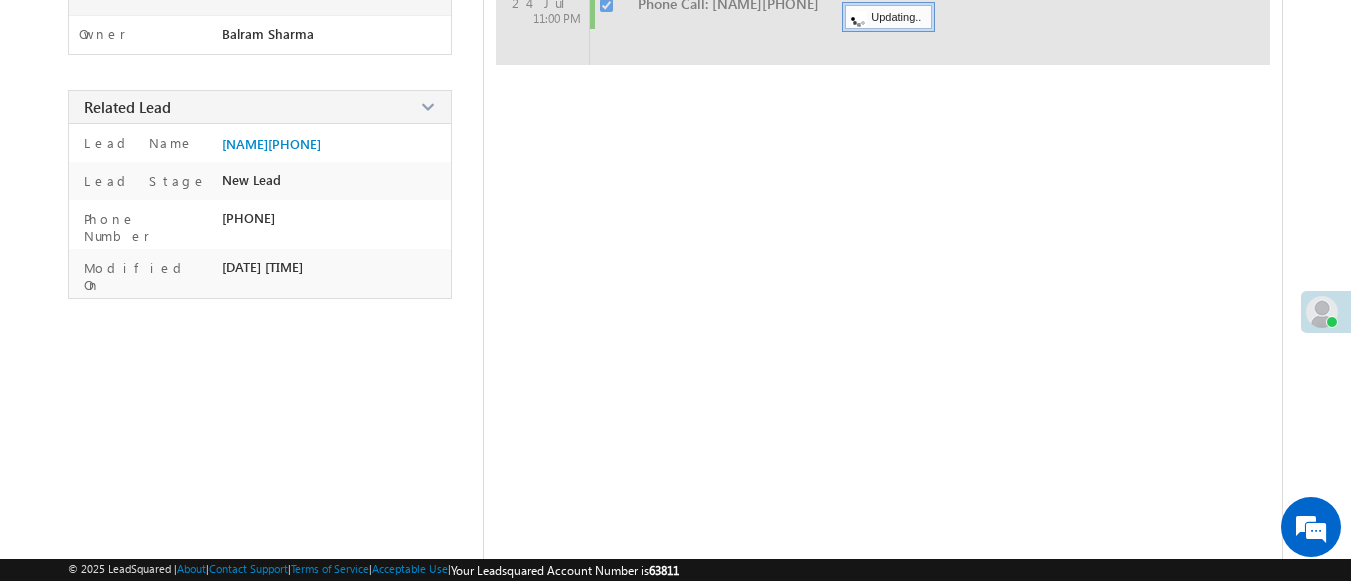 checkbox on "false" 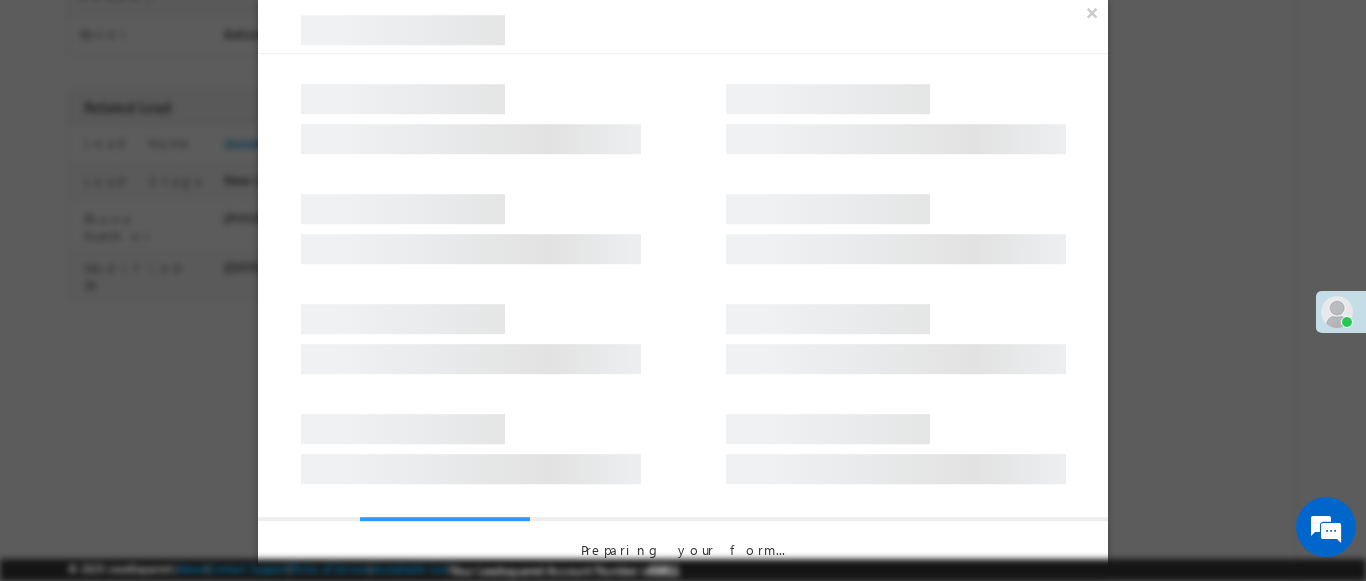 scroll, scrollTop: 356, scrollLeft: 0, axis: vertical 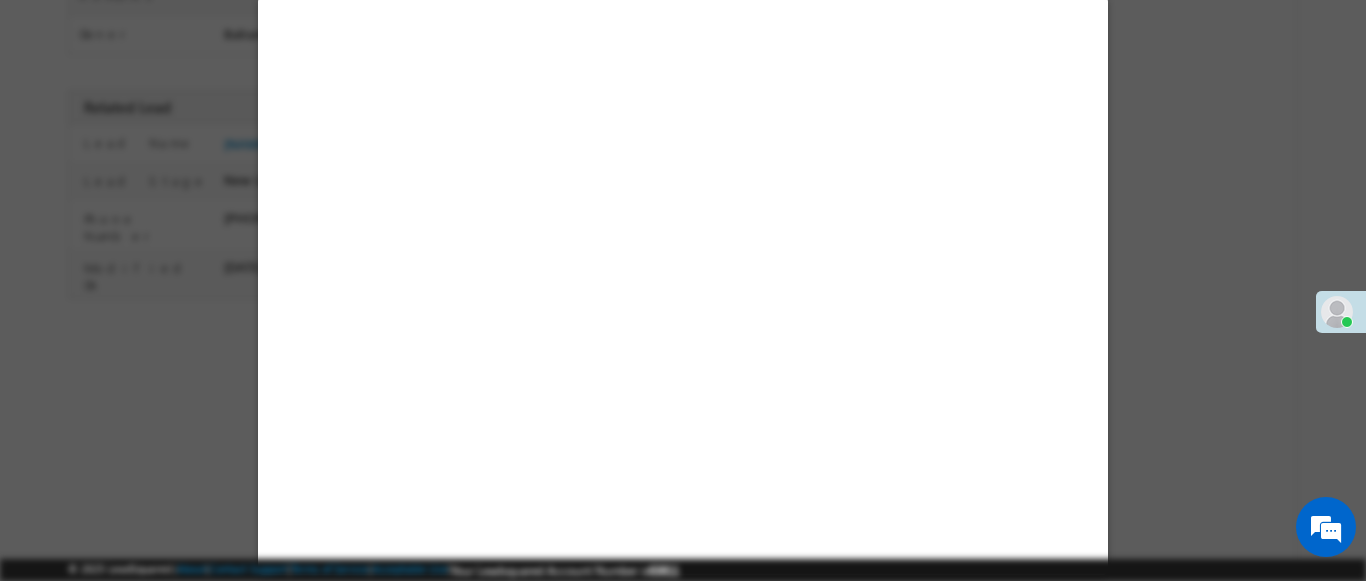 select on "Feedback" 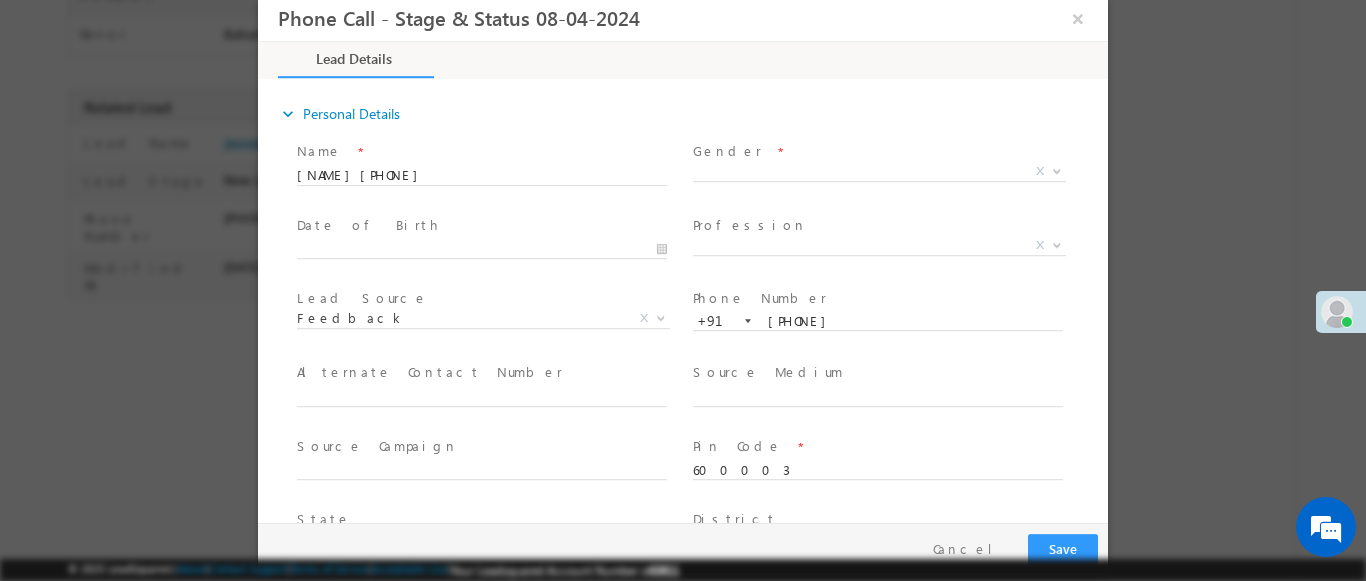 scroll, scrollTop: 0, scrollLeft: 0, axis: both 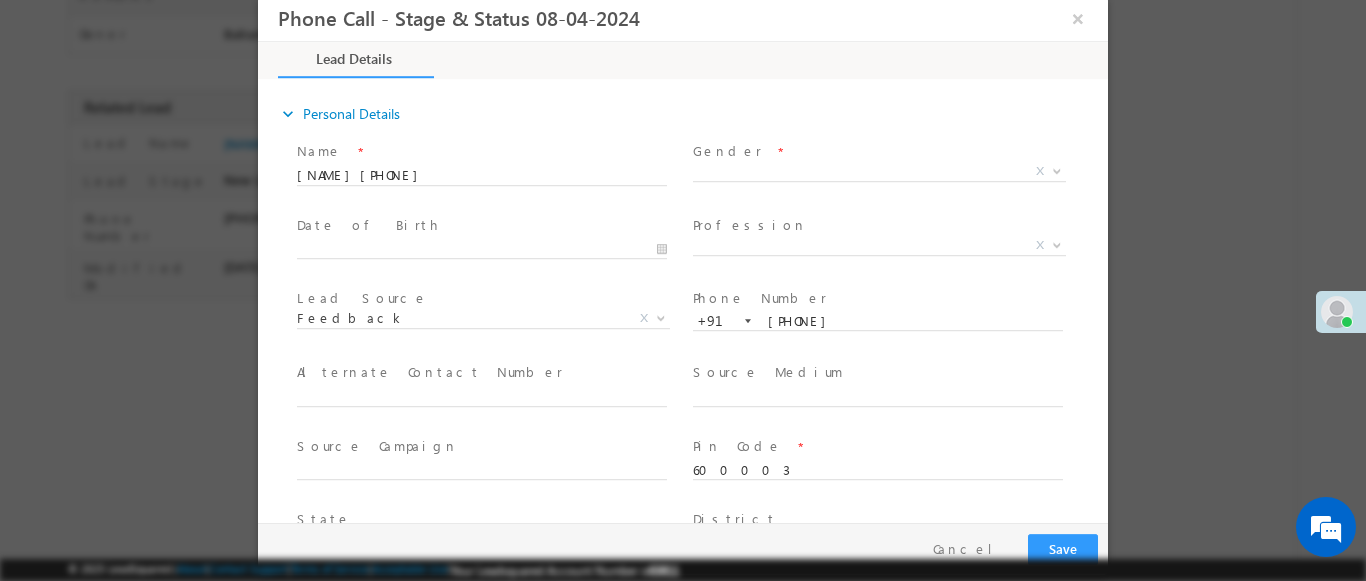 type on "07/24/25 10:44 PM" 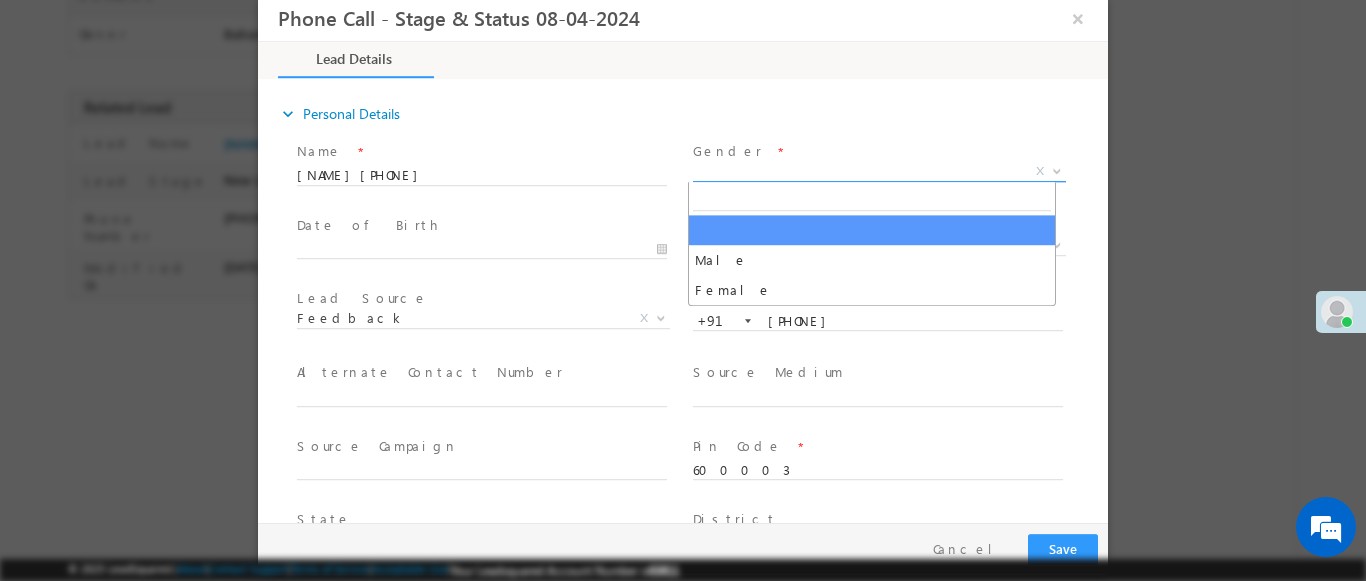select on "Male" 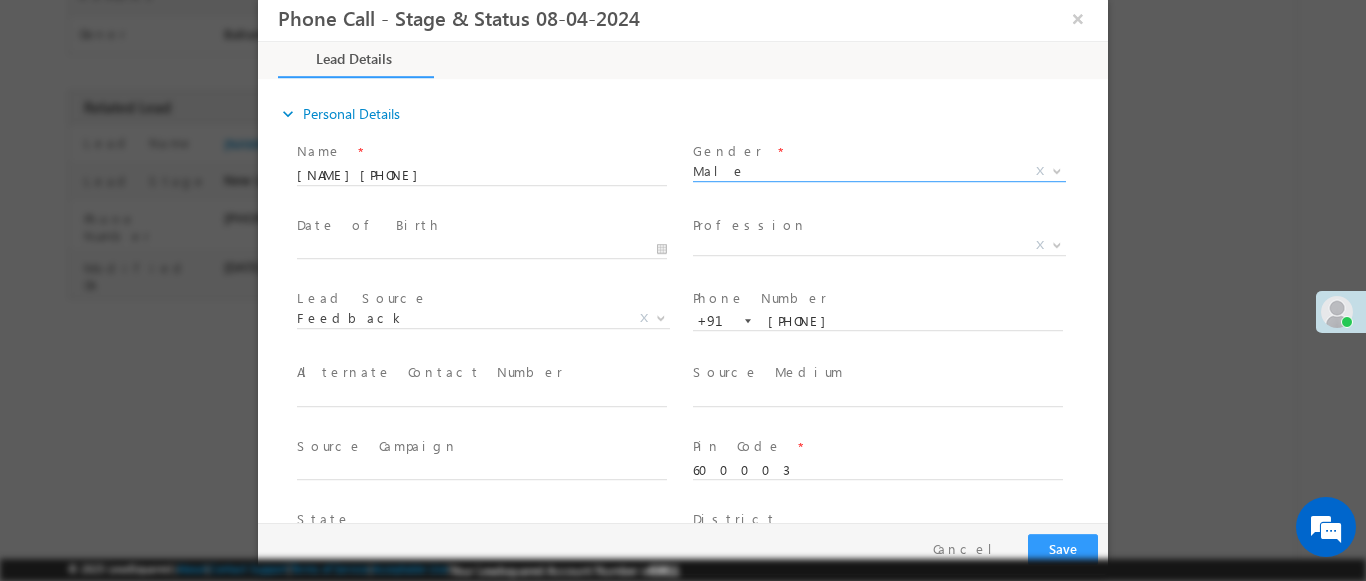 scroll, scrollTop: 3, scrollLeft: 0, axis: vertical 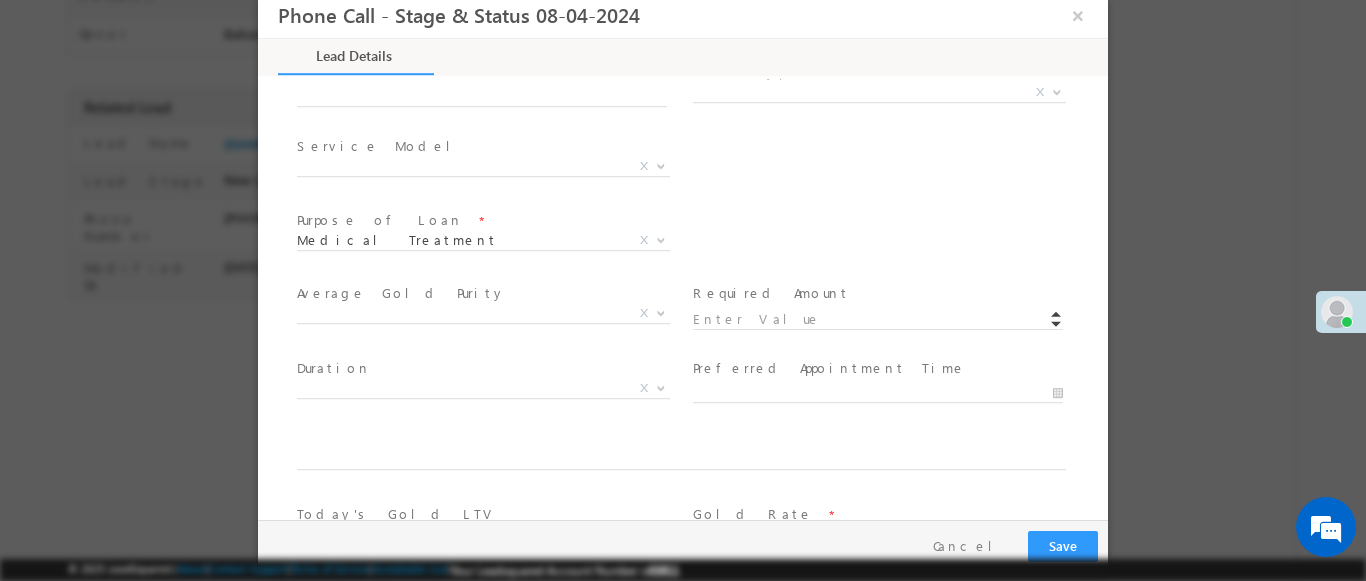click at bounding box center [1057, 91] 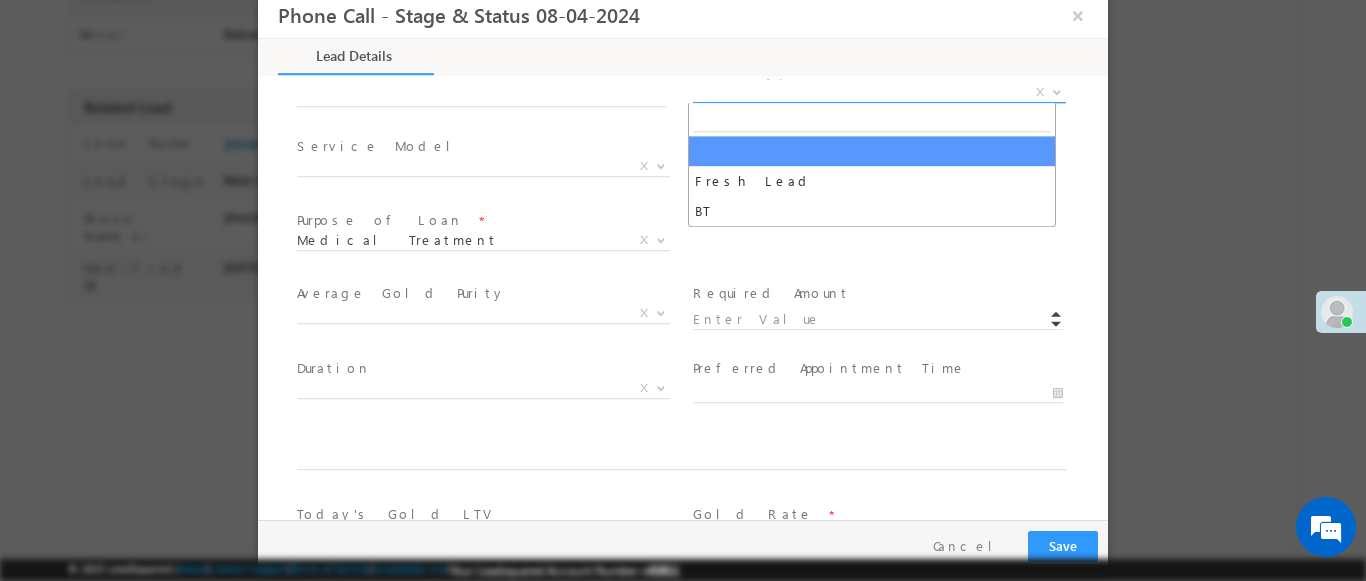 select on "Fresh Lead" 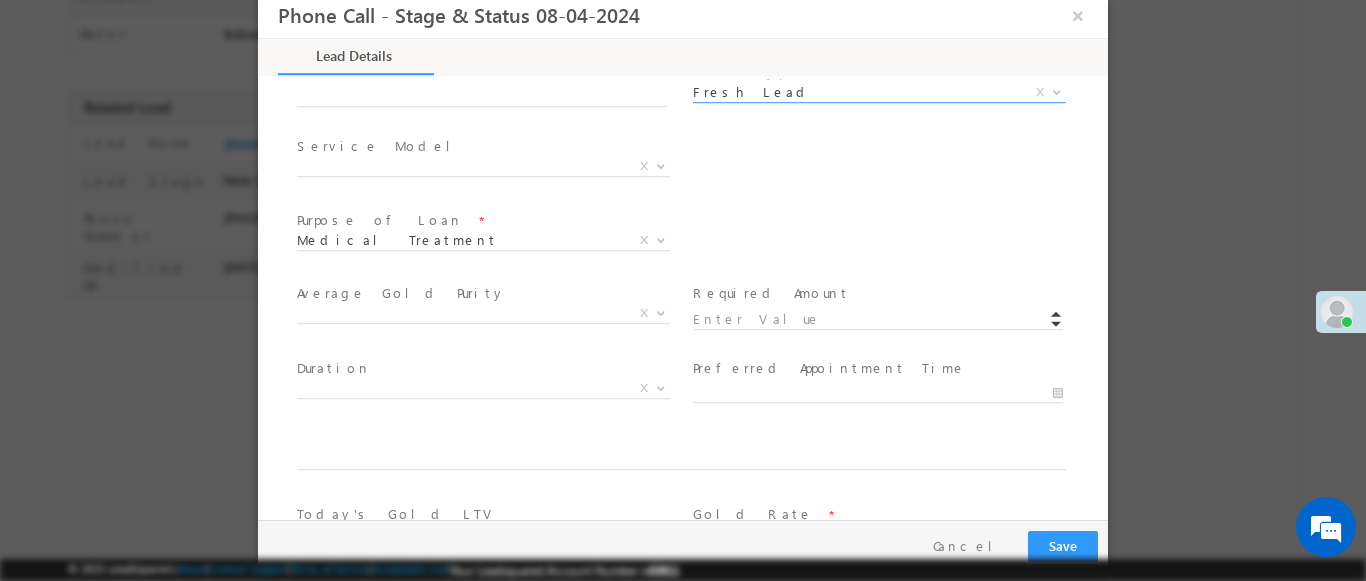 click at bounding box center (661, 165) 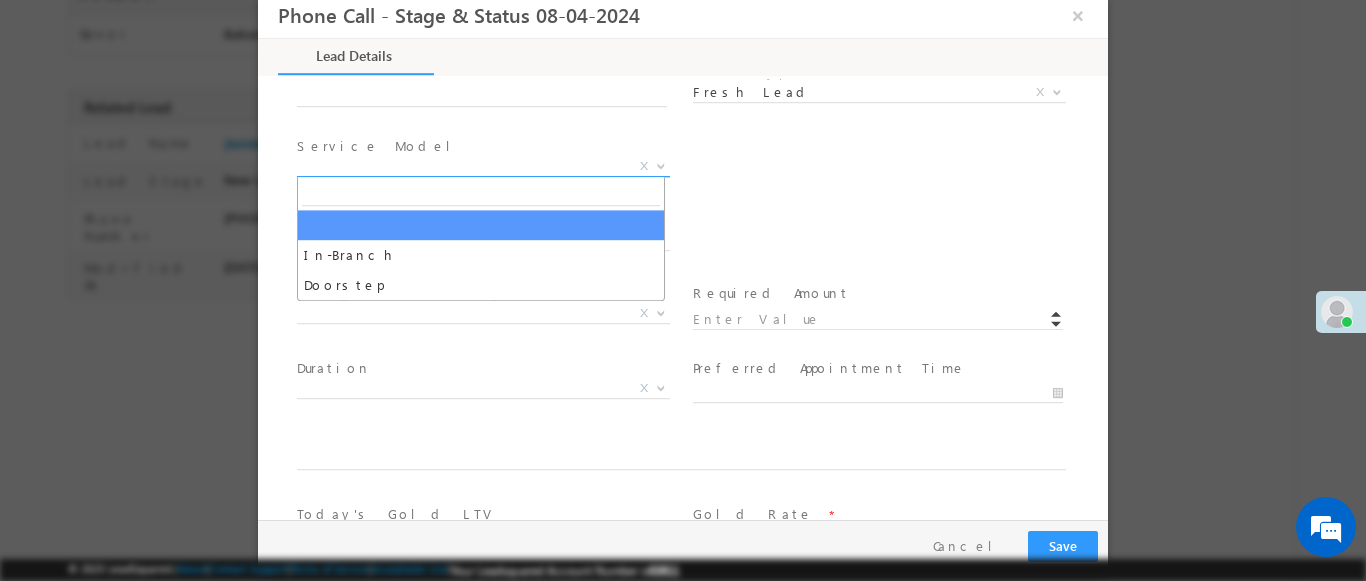 select on "In-Branch" 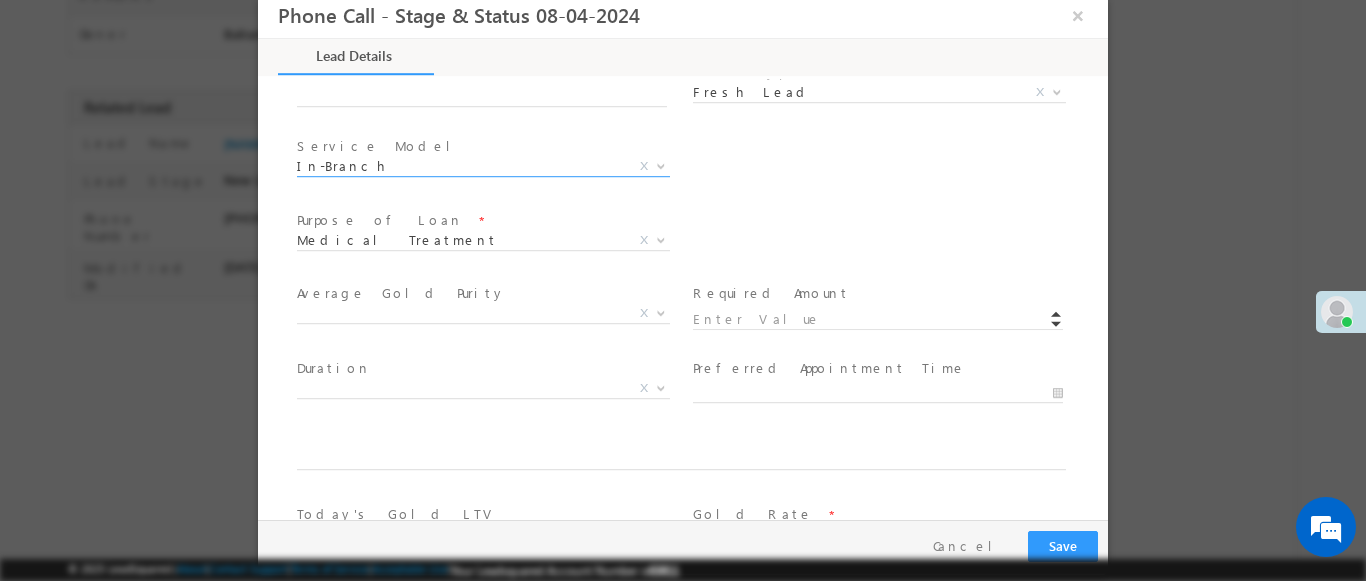scroll, scrollTop: 1168, scrollLeft: 0, axis: vertical 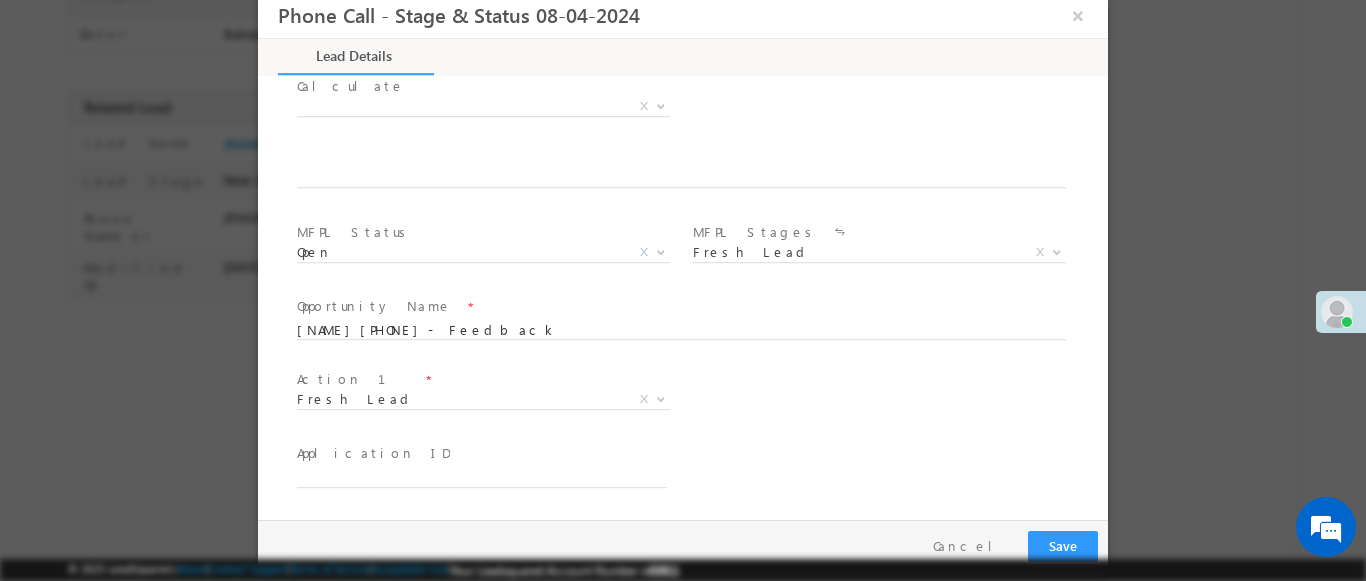 click at bounding box center (661, 398) 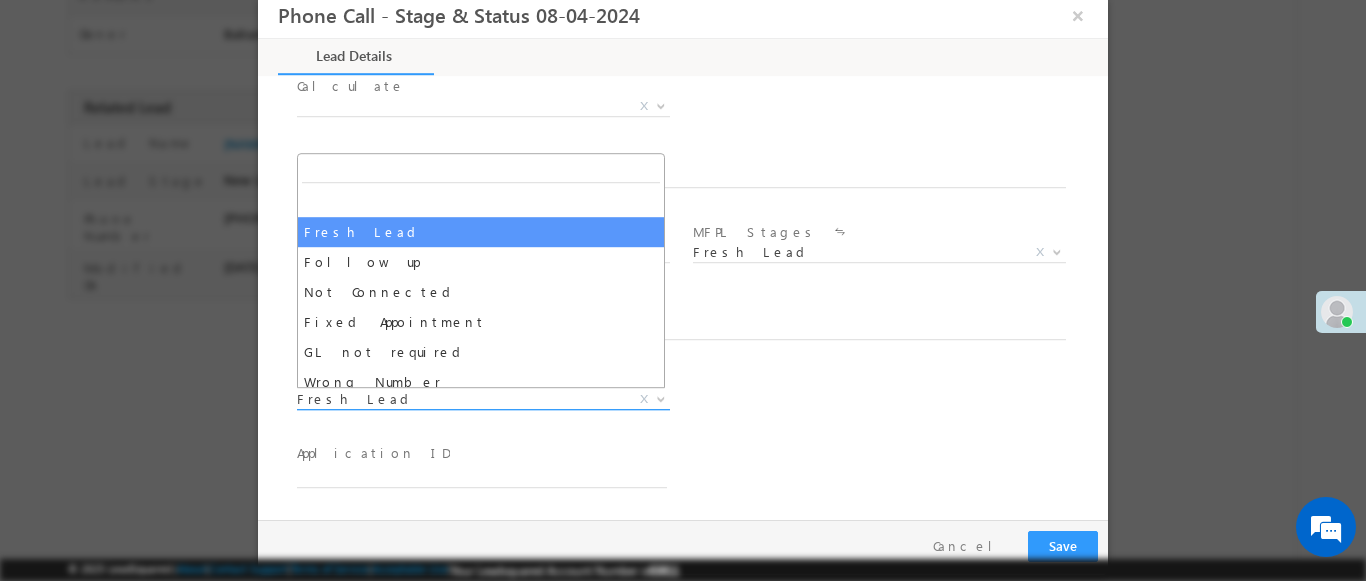 select on "Fixed Appointment" 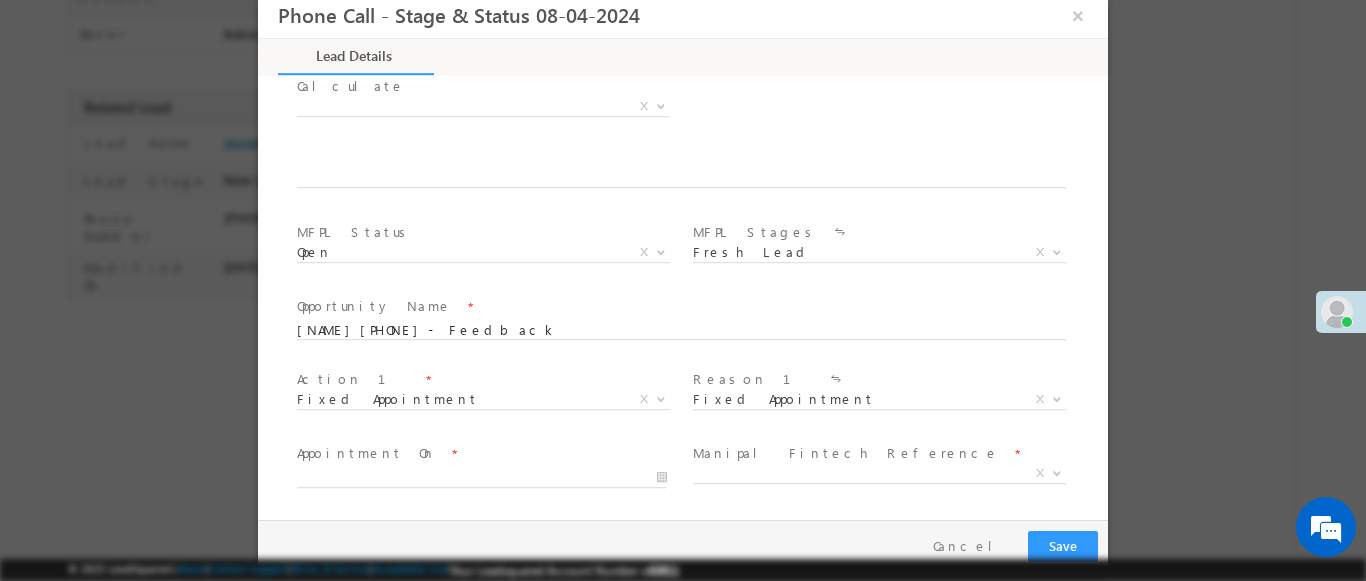 scroll, scrollTop: 3, scrollLeft: 0, axis: vertical 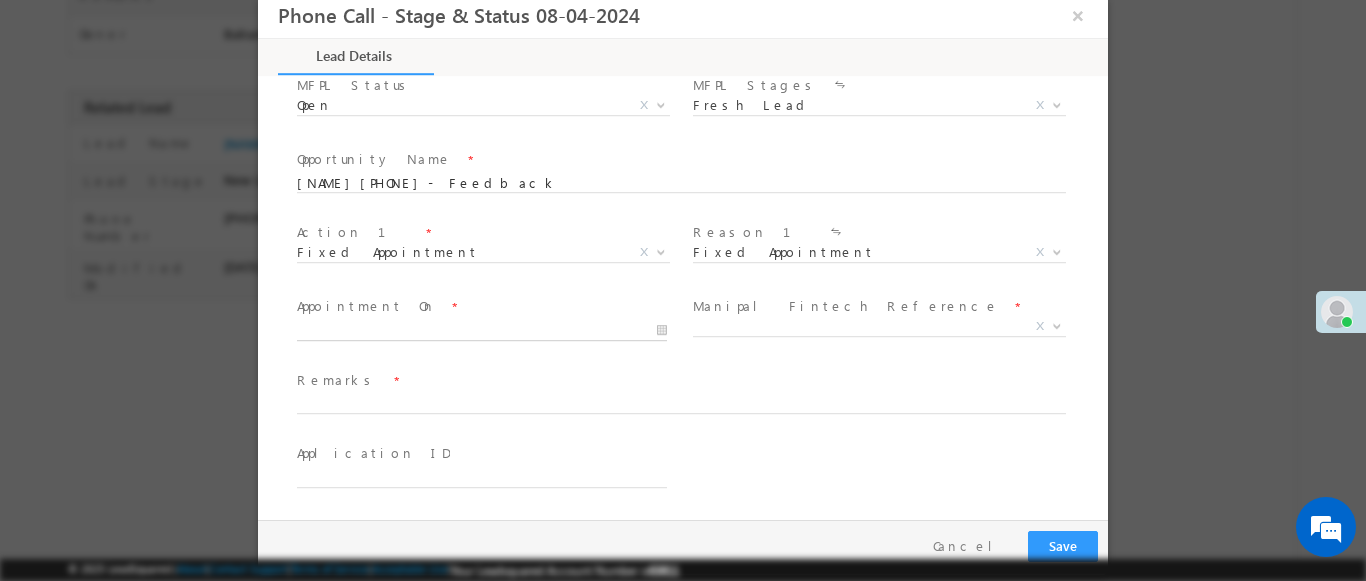 click at bounding box center [482, 331] 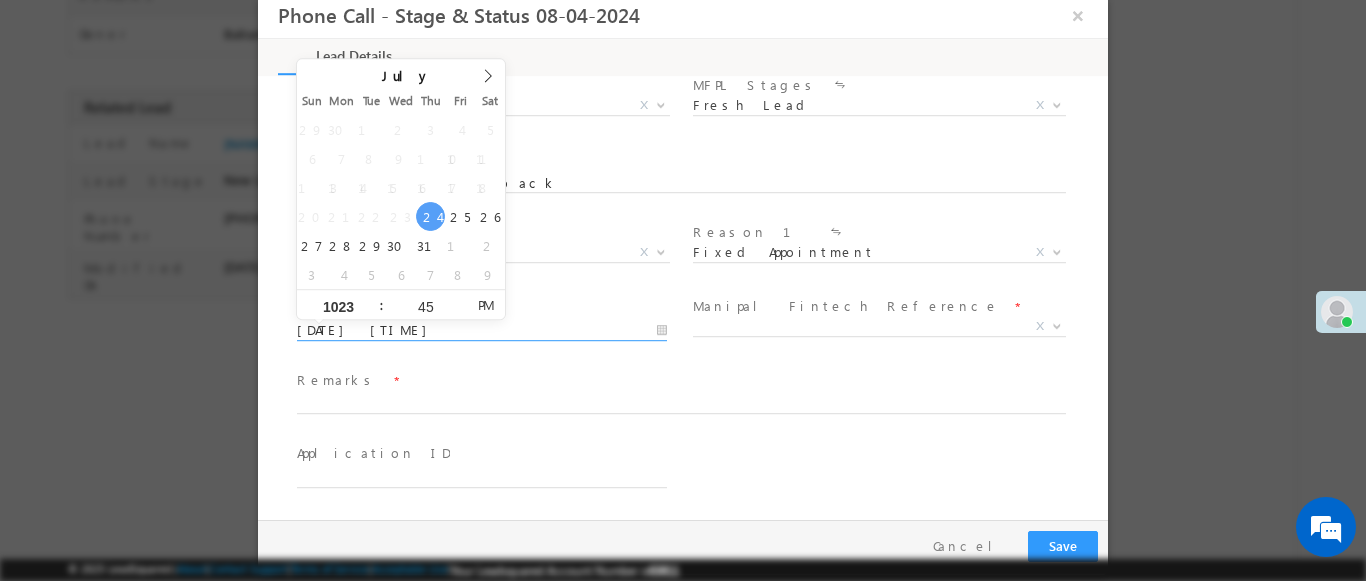type on "1023" 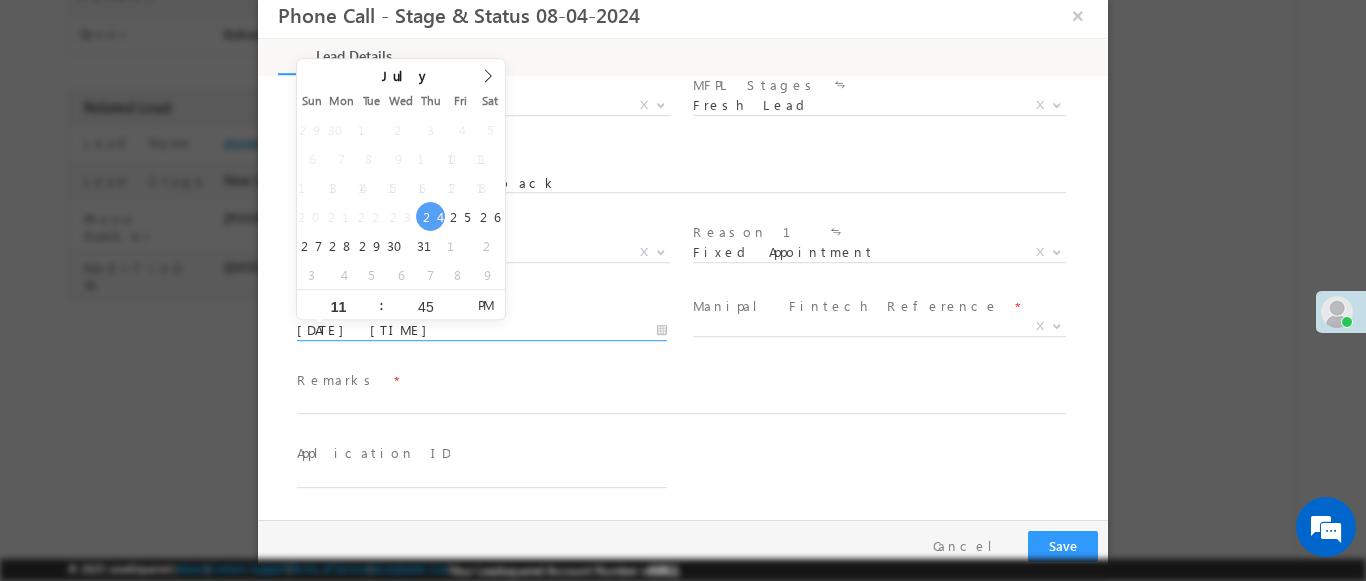 click at bounding box center (1057, 325) 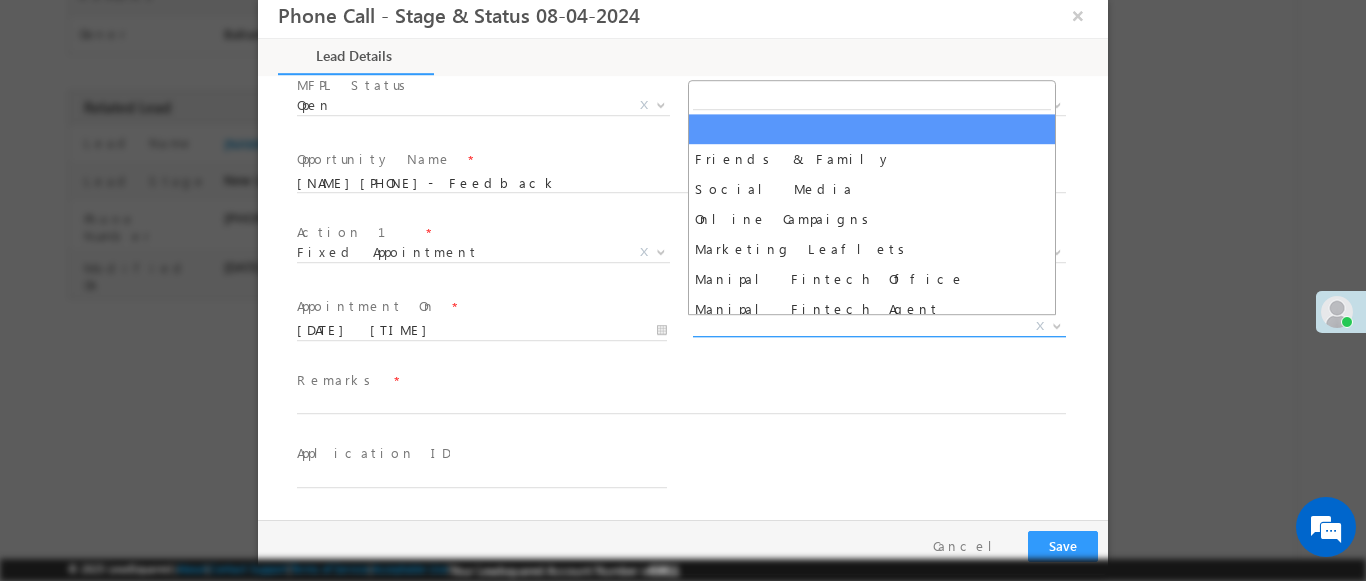 select on "Friends & Family" 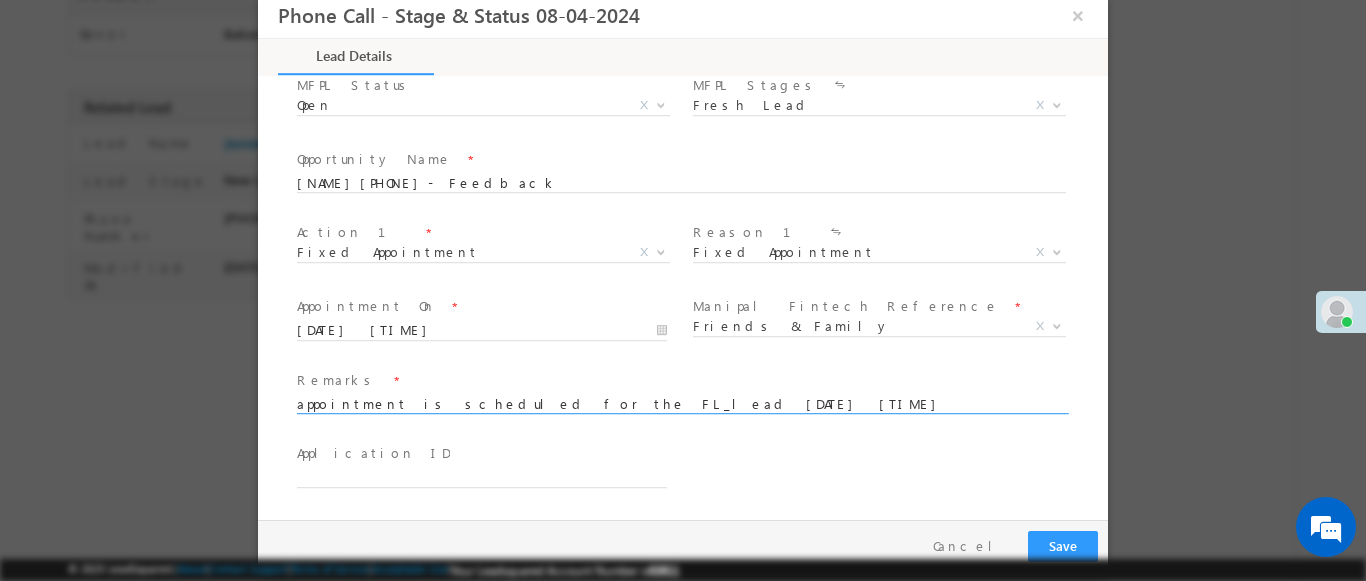 type on "appointment is scheduled for the FL_lead 2025-07-24 22:45:11" 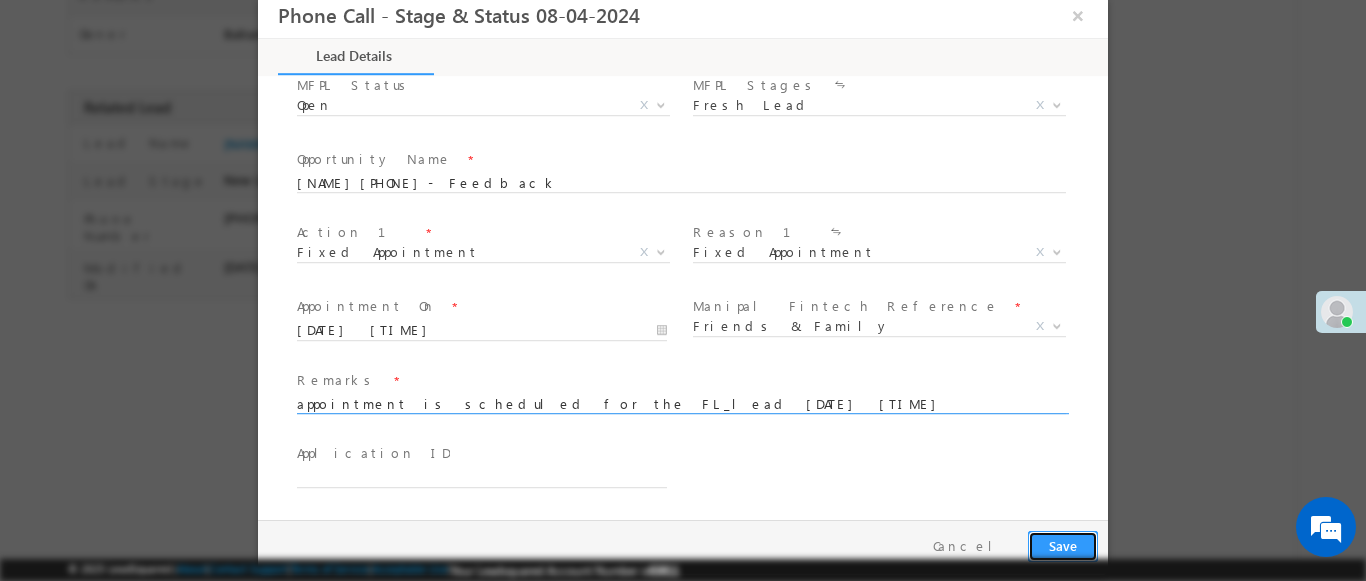 click on "Save" at bounding box center (1063, 546) 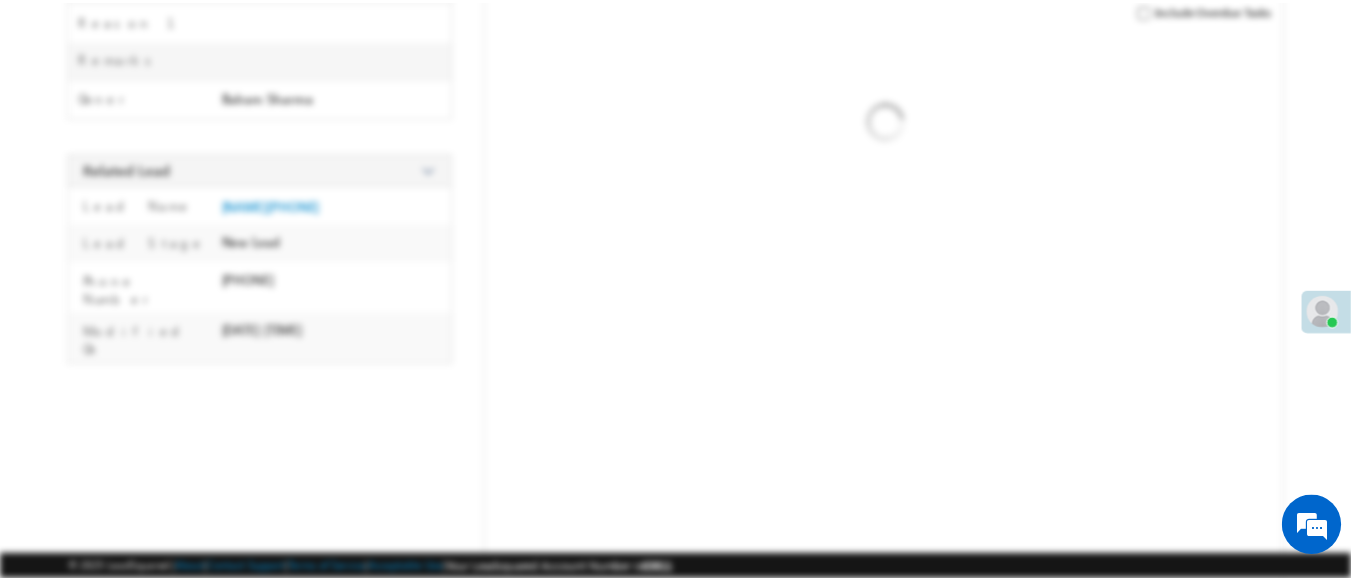 scroll, scrollTop: 419, scrollLeft: 0, axis: vertical 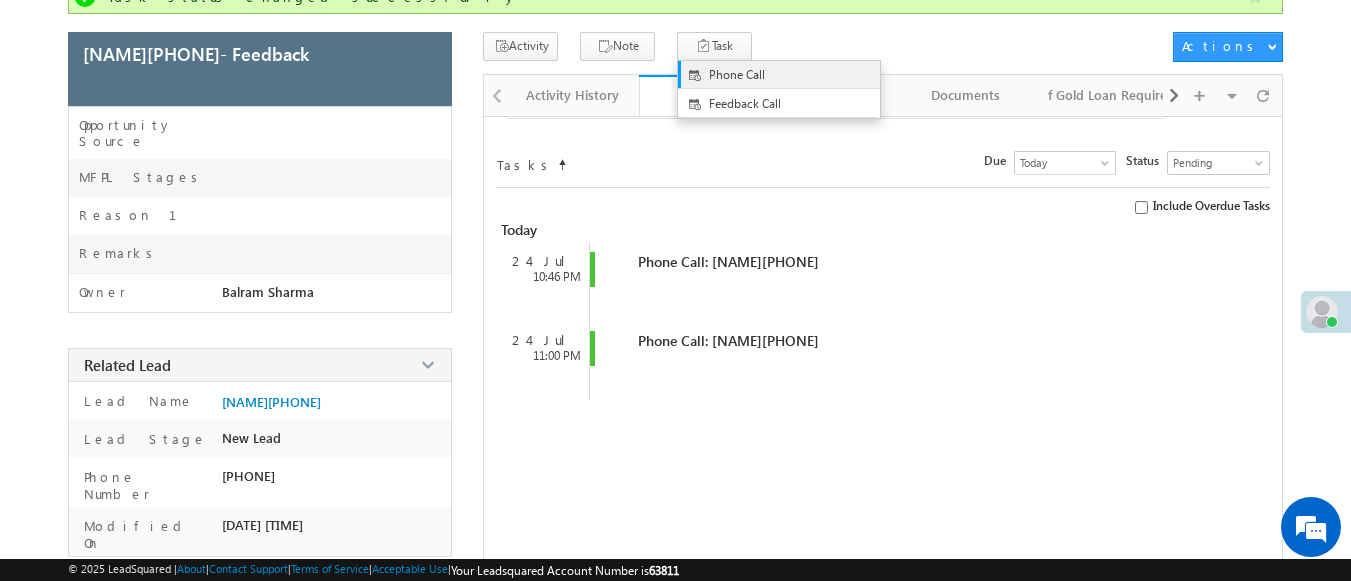 click on "Phone Call" at bounding box center [795, 75] 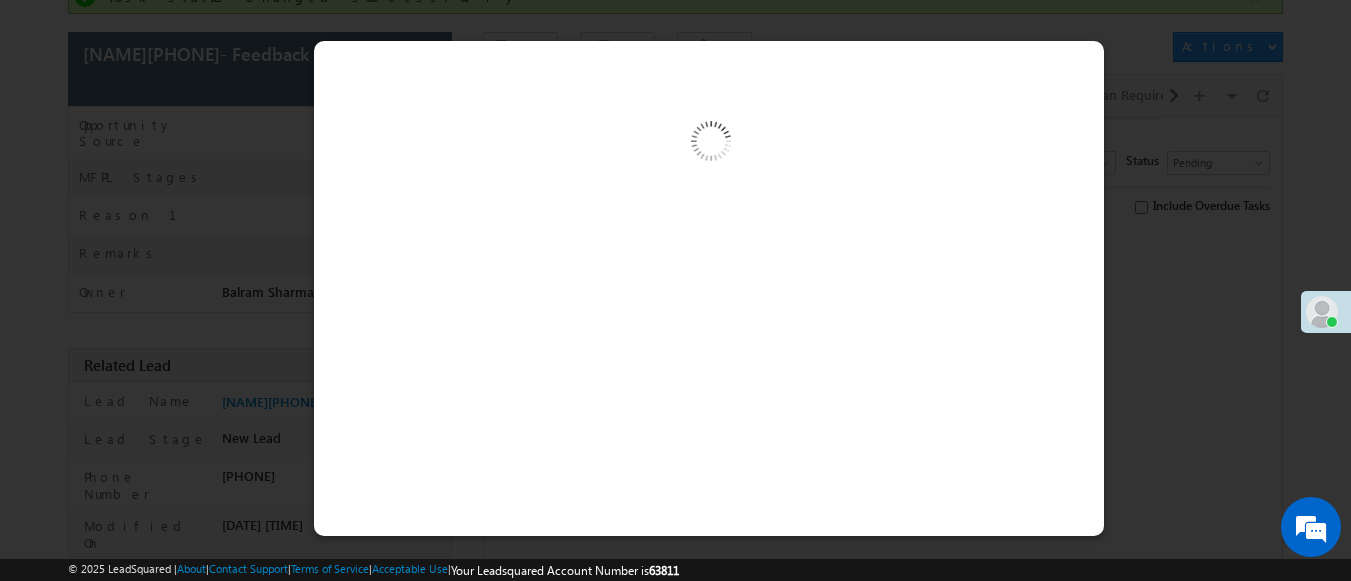 scroll, scrollTop: 0, scrollLeft: 0, axis: both 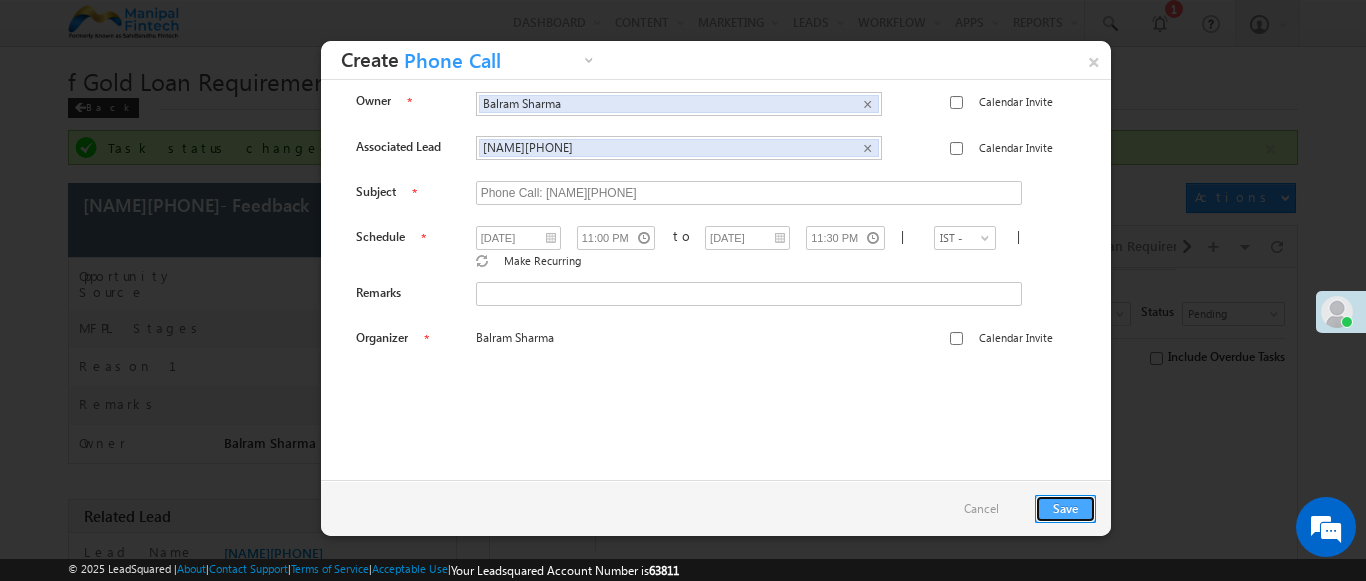 click on "Save" at bounding box center (1065, 509) 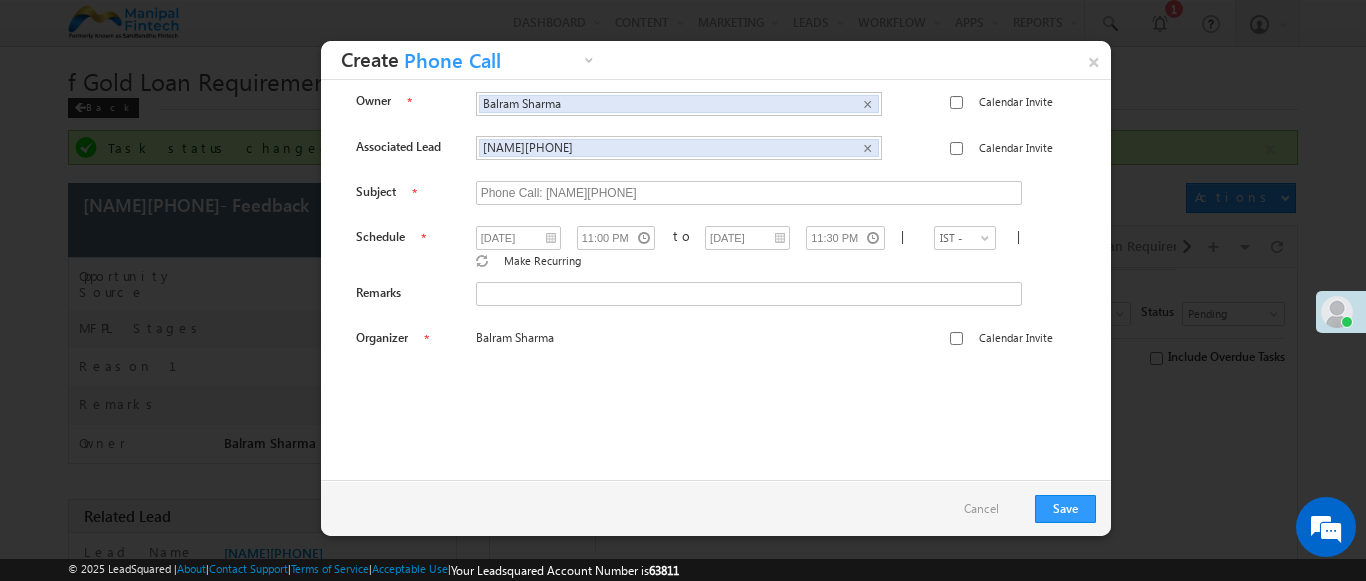 click on "Cancel" at bounding box center [991, 508] 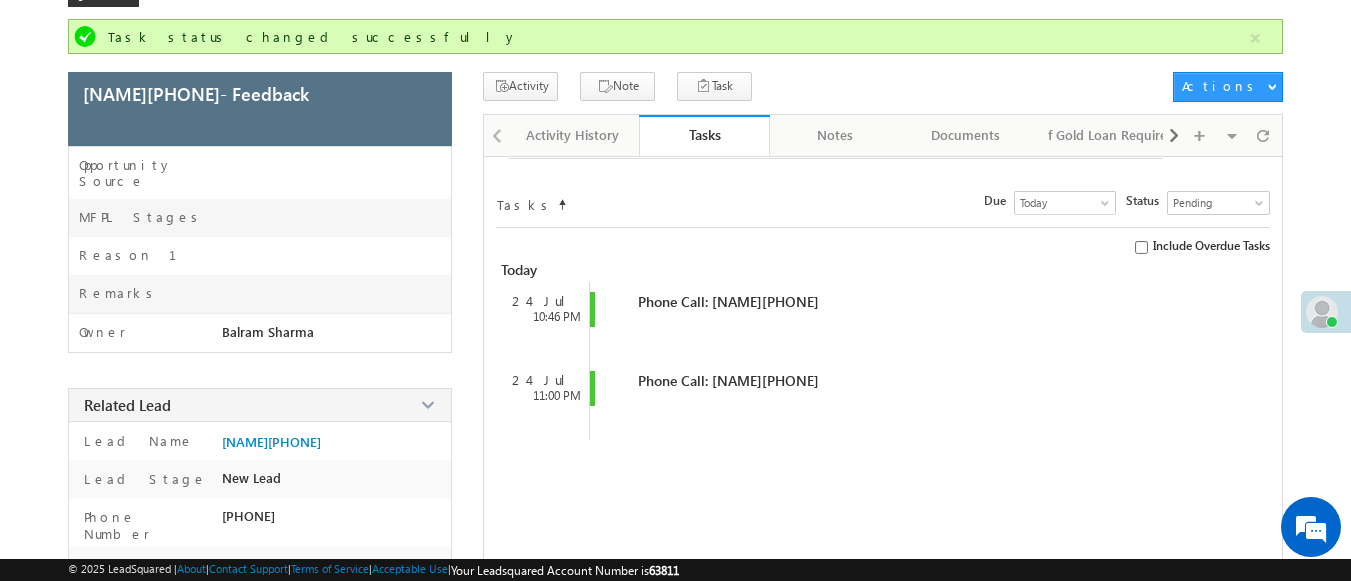 scroll, scrollTop: 0, scrollLeft: 0, axis: both 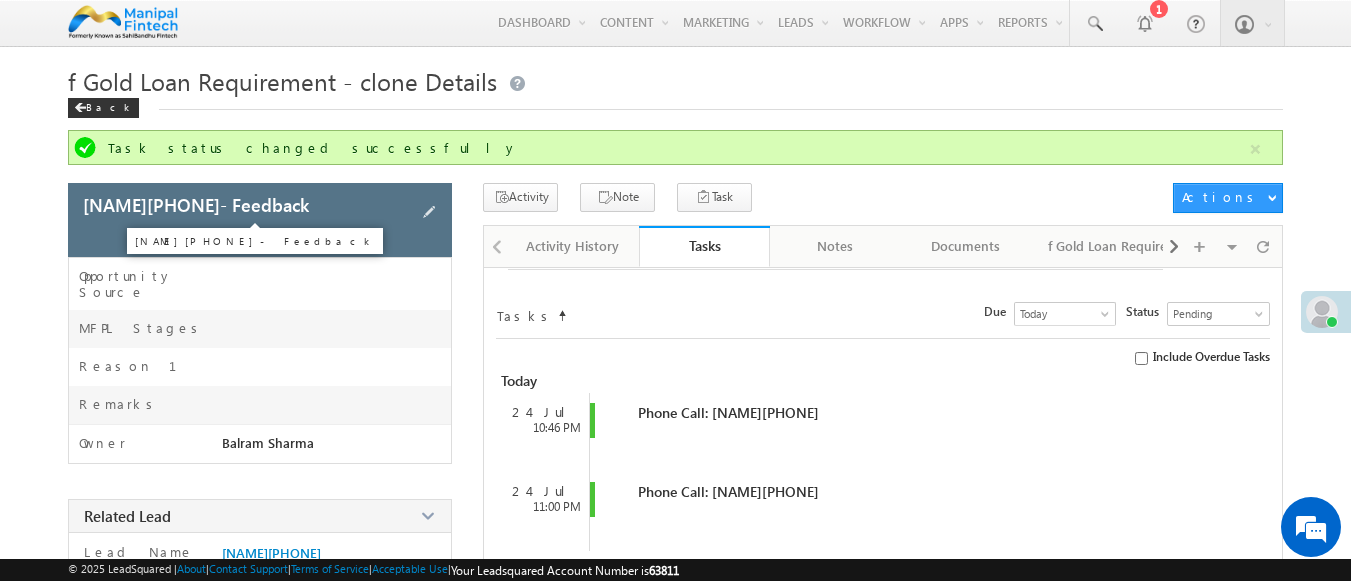click on "badal9810037502- Feedback" at bounding box center (196, 204) 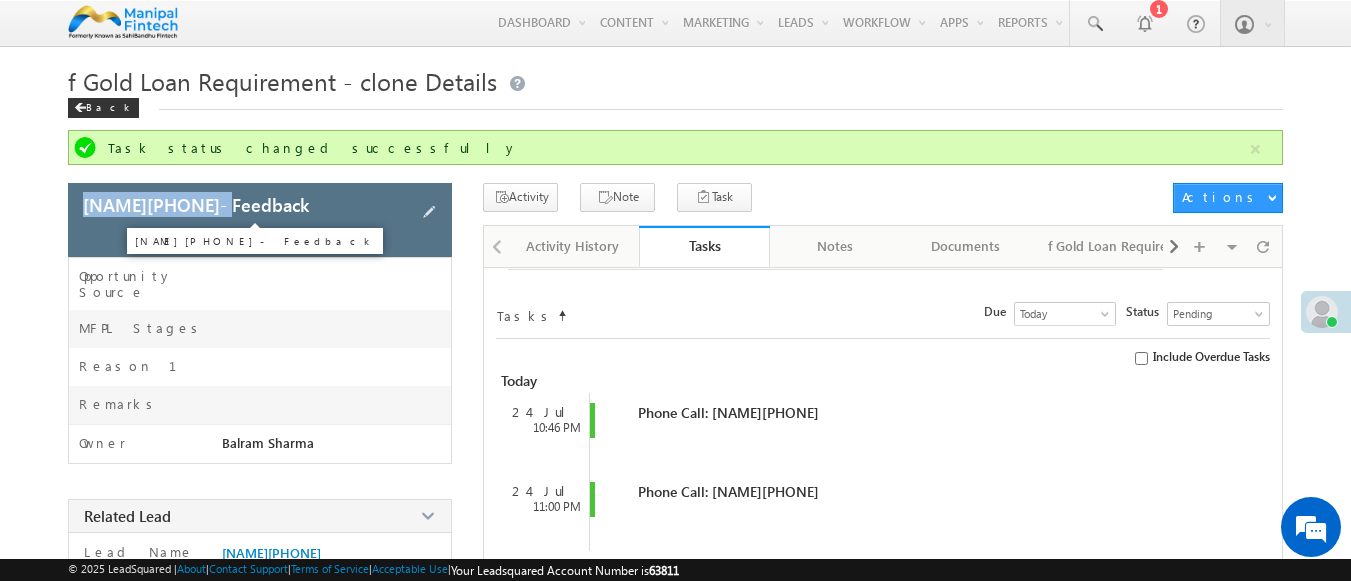 click on "badal9810037502- Feedback" at bounding box center [196, 204] 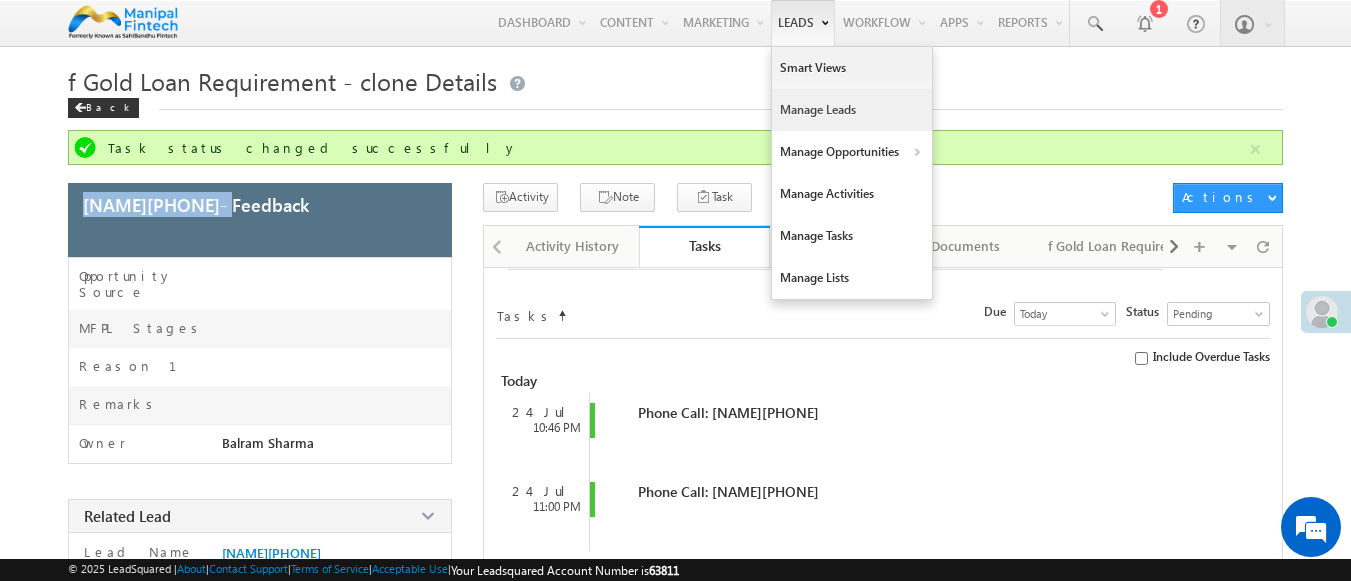 click on "Manage Leads" at bounding box center [852, 110] 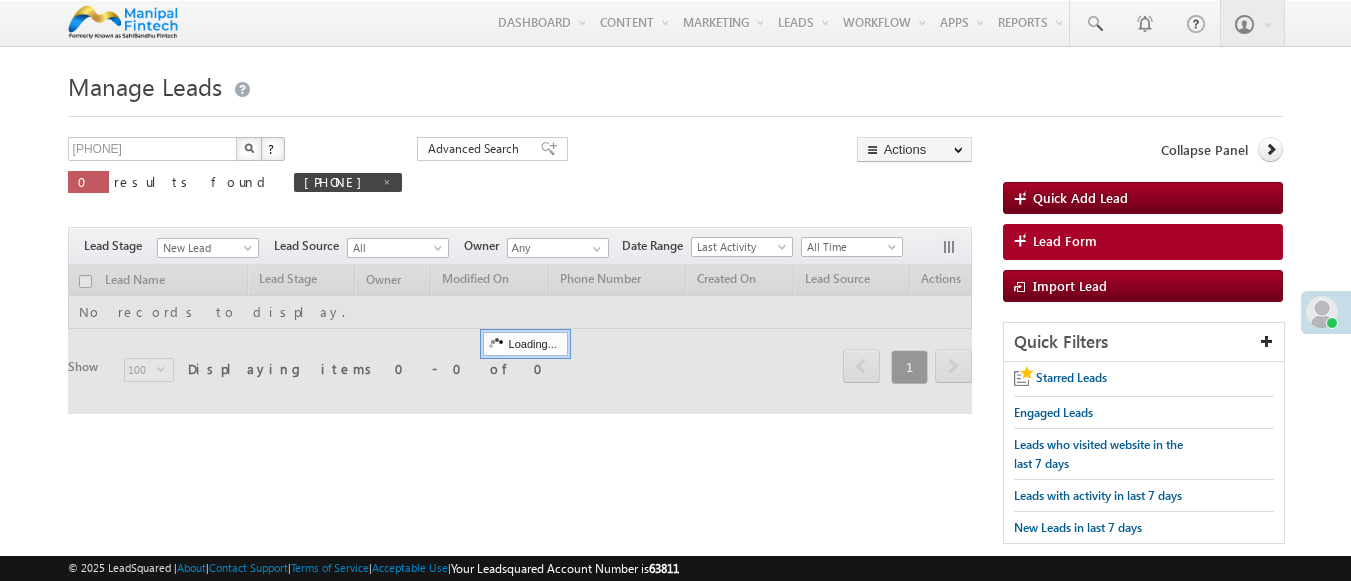 scroll, scrollTop: 0, scrollLeft: 0, axis: both 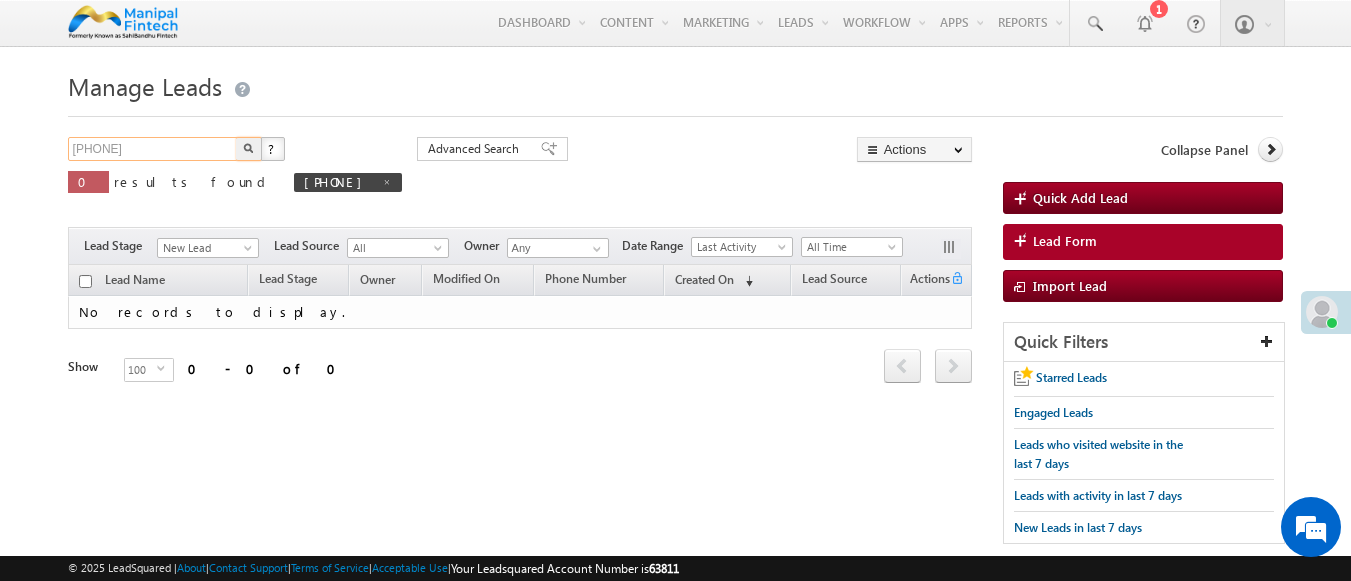 click on "[PHONE]" at bounding box center (153, 149) 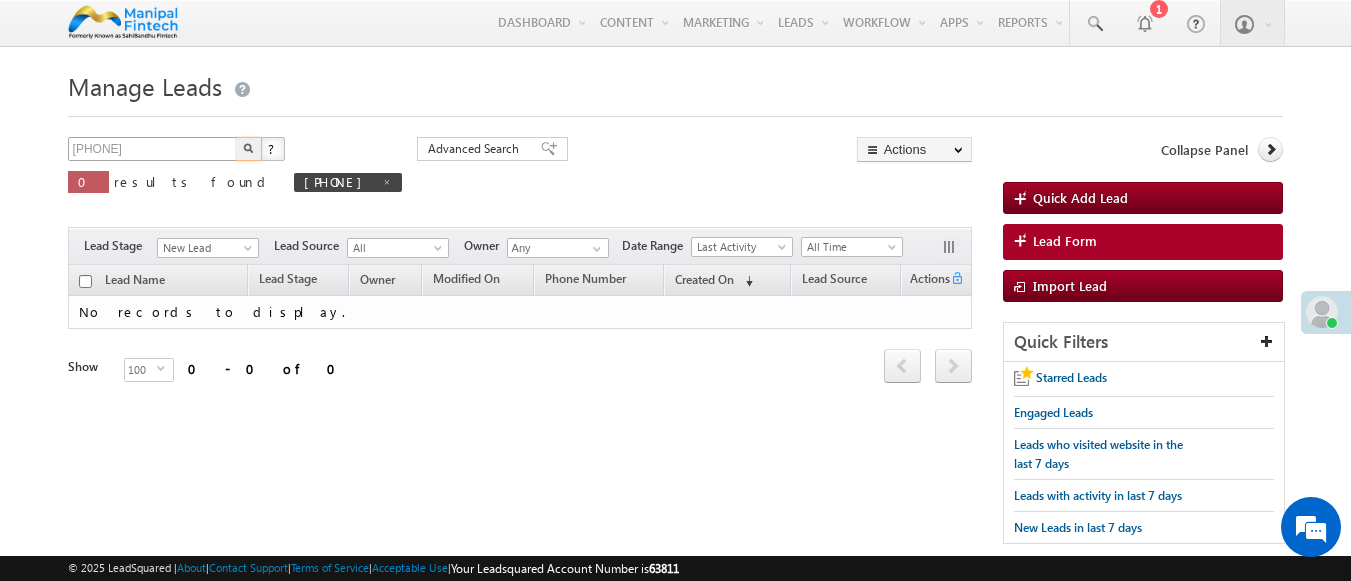 click at bounding box center [249, 149] 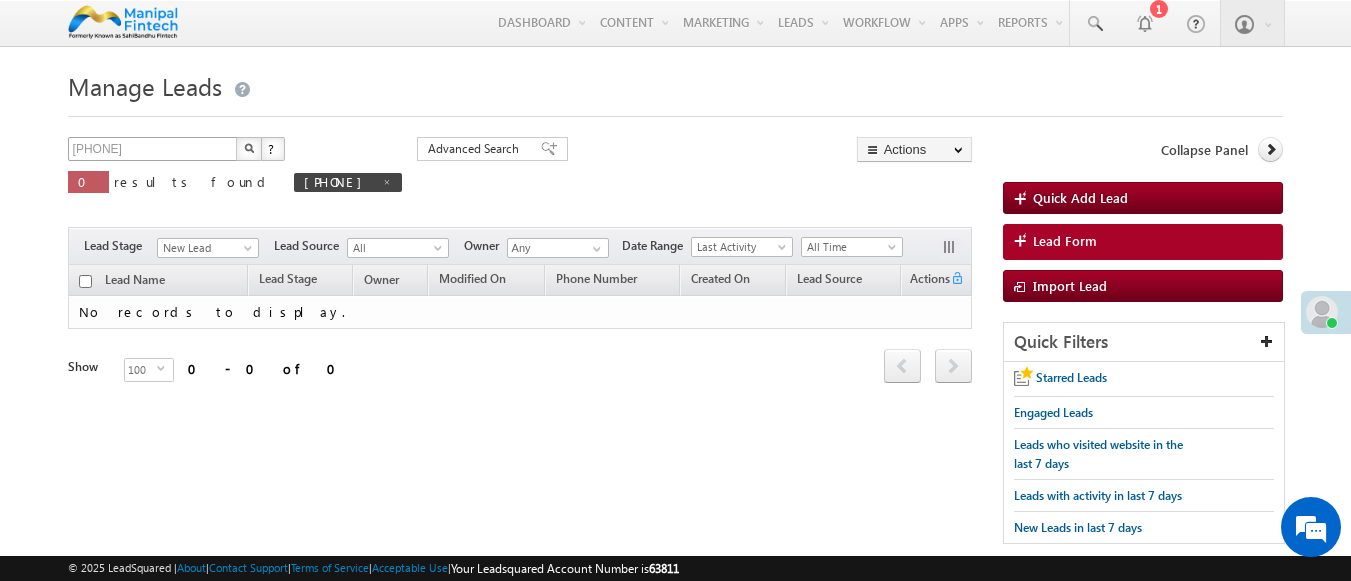 scroll, scrollTop: 0, scrollLeft: 0, axis: both 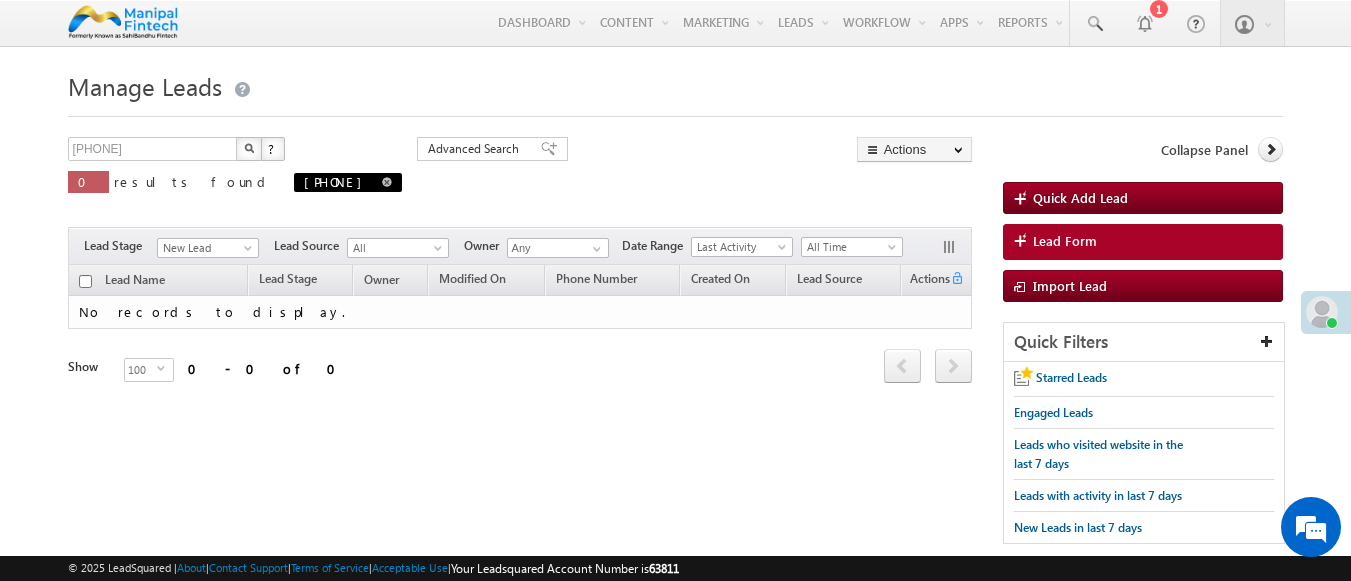 click at bounding box center [387, 182] 